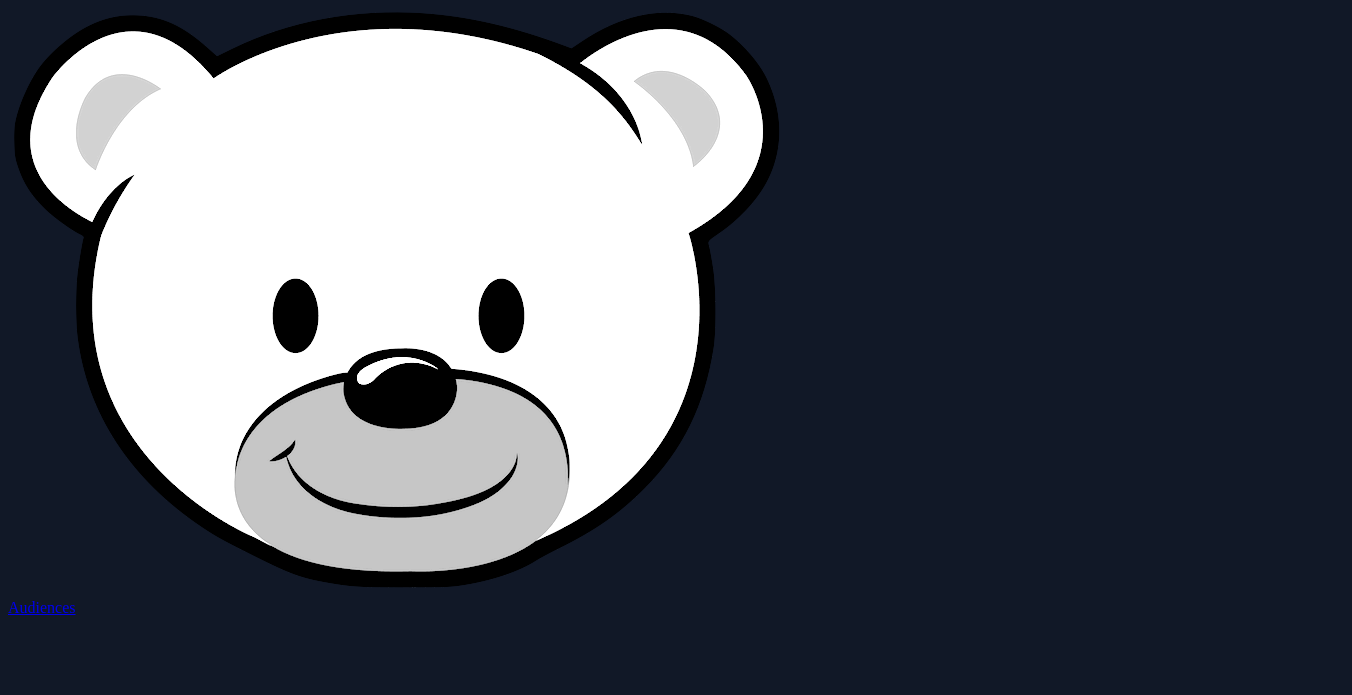 scroll, scrollTop: 0, scrollLeft: 0, axis: both 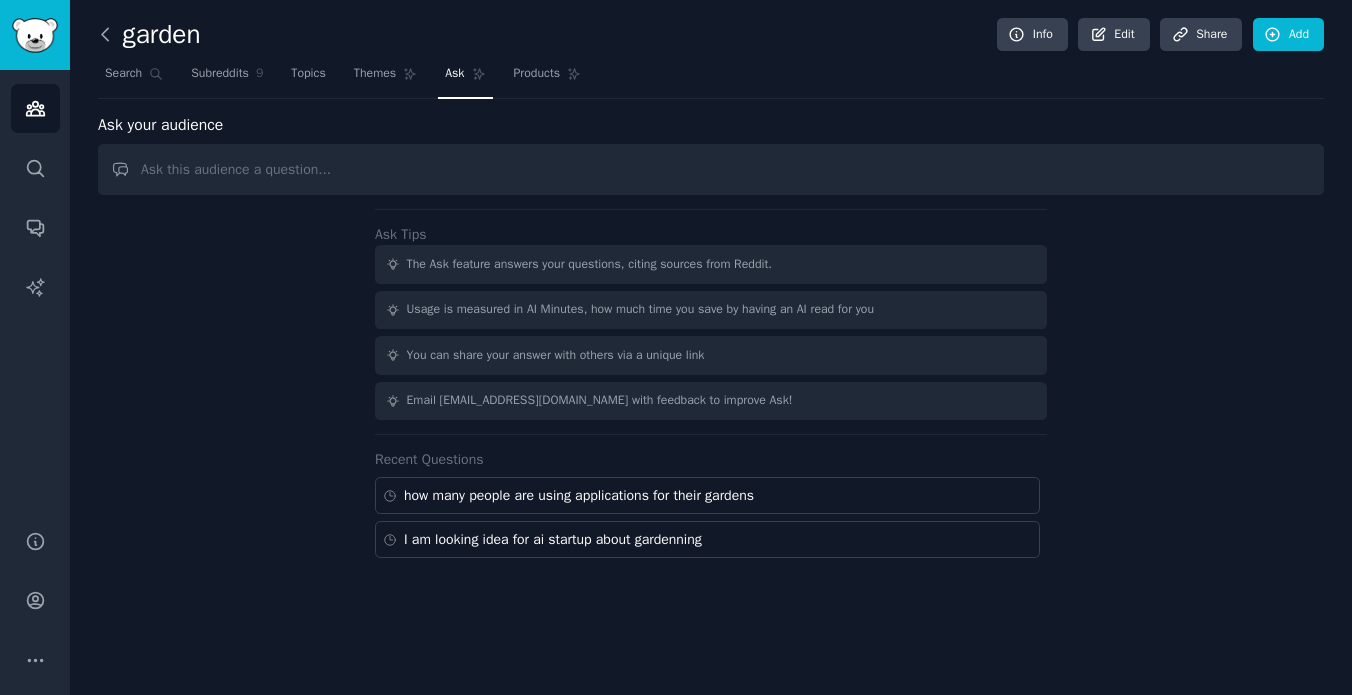 click 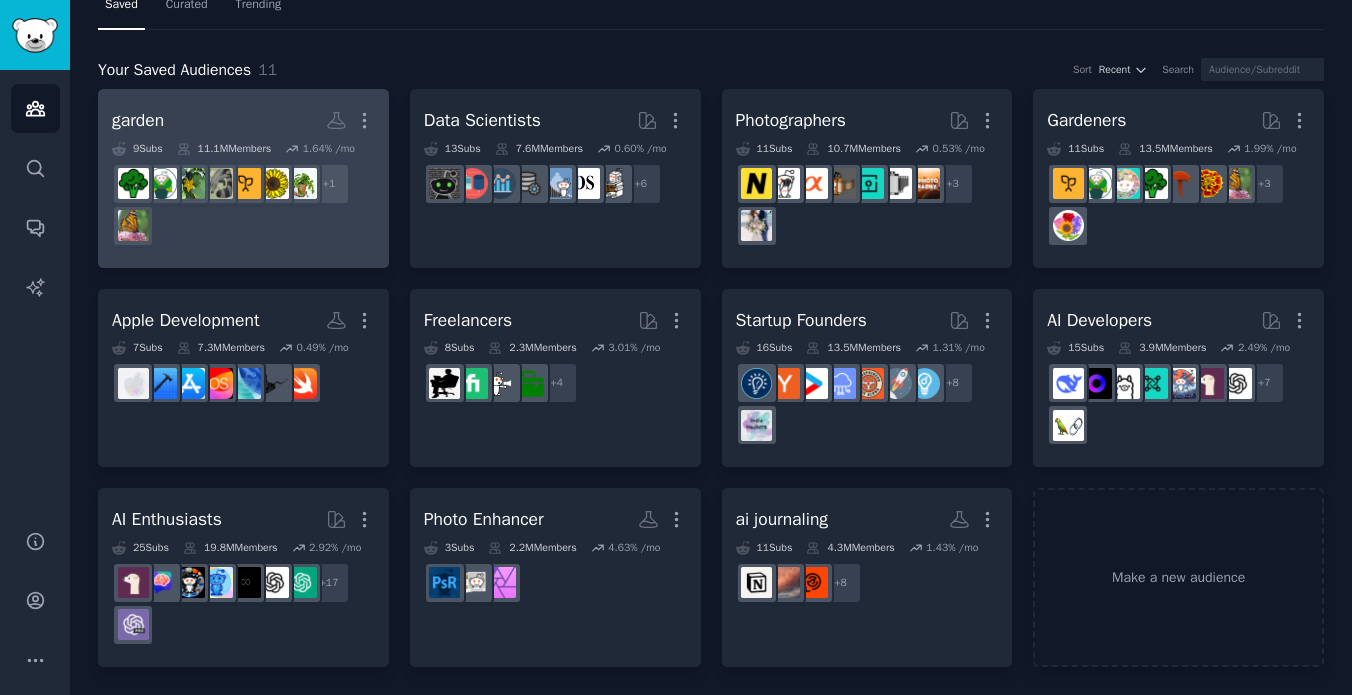 scroll, scrollTop: 0, scrollLeft: 0, axis: both 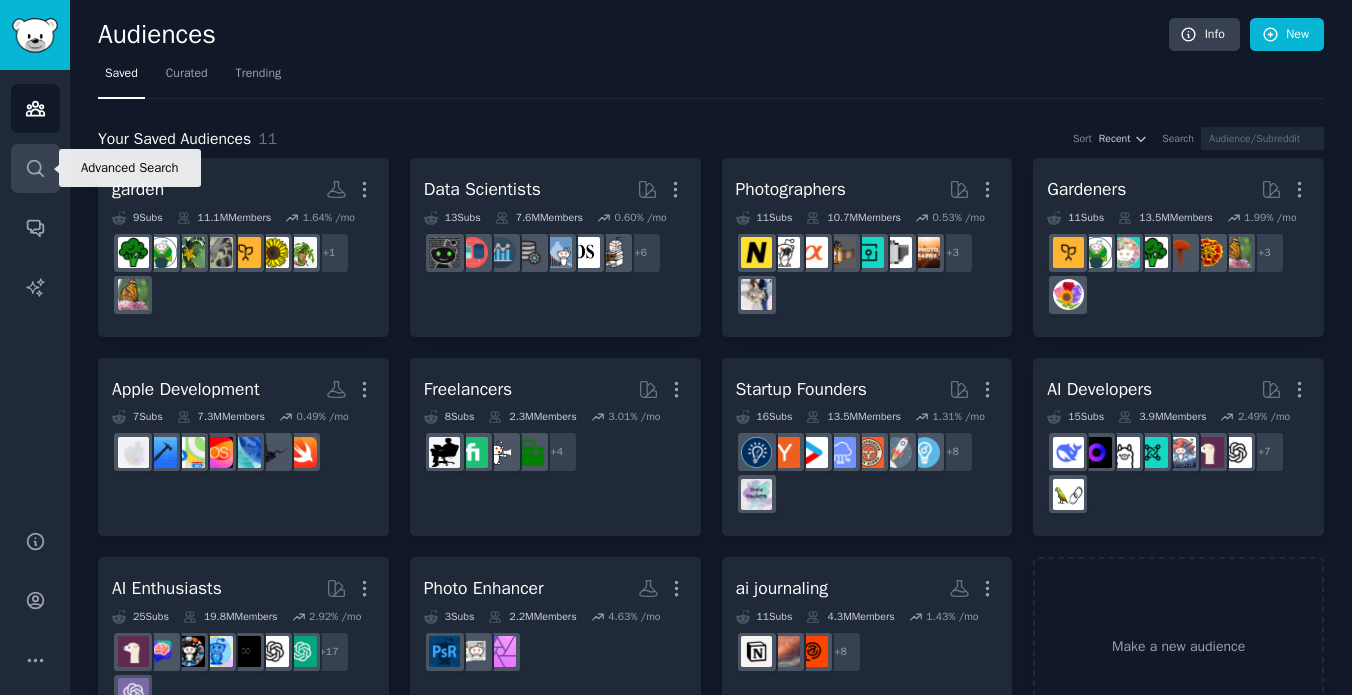 click 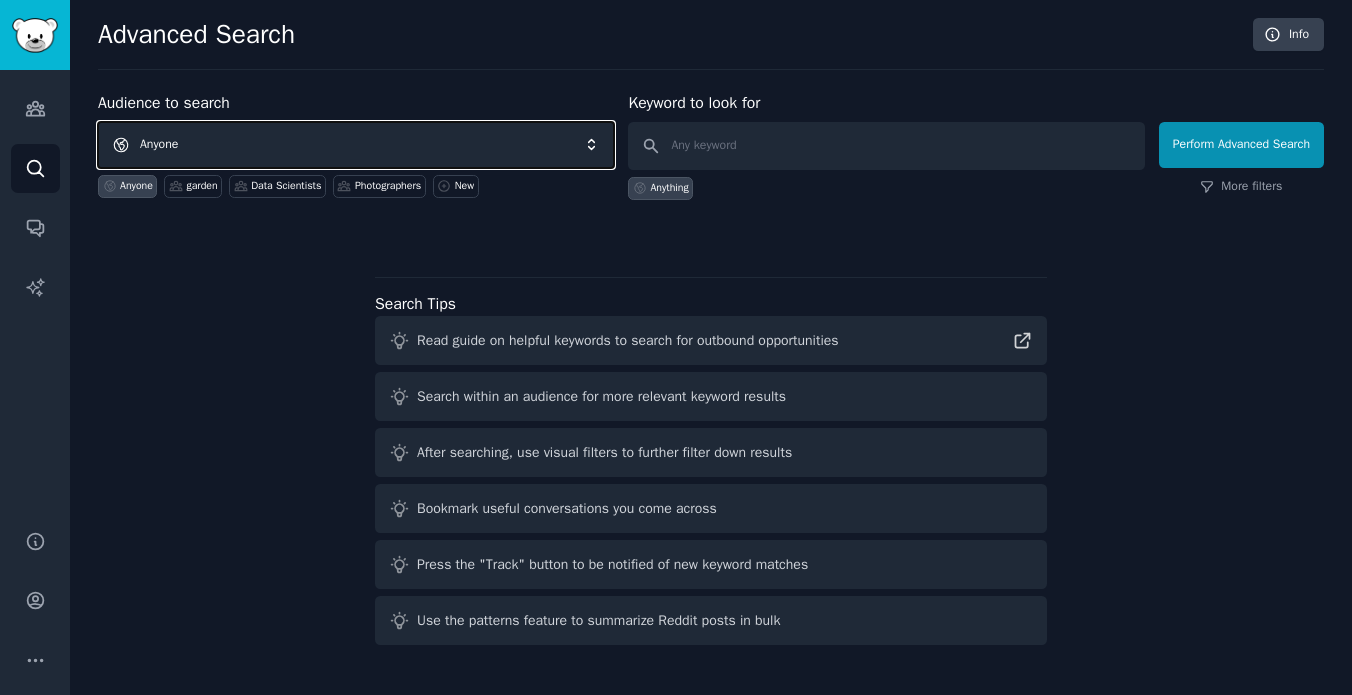 click on "Anyone" at bounding box center (356, 145) 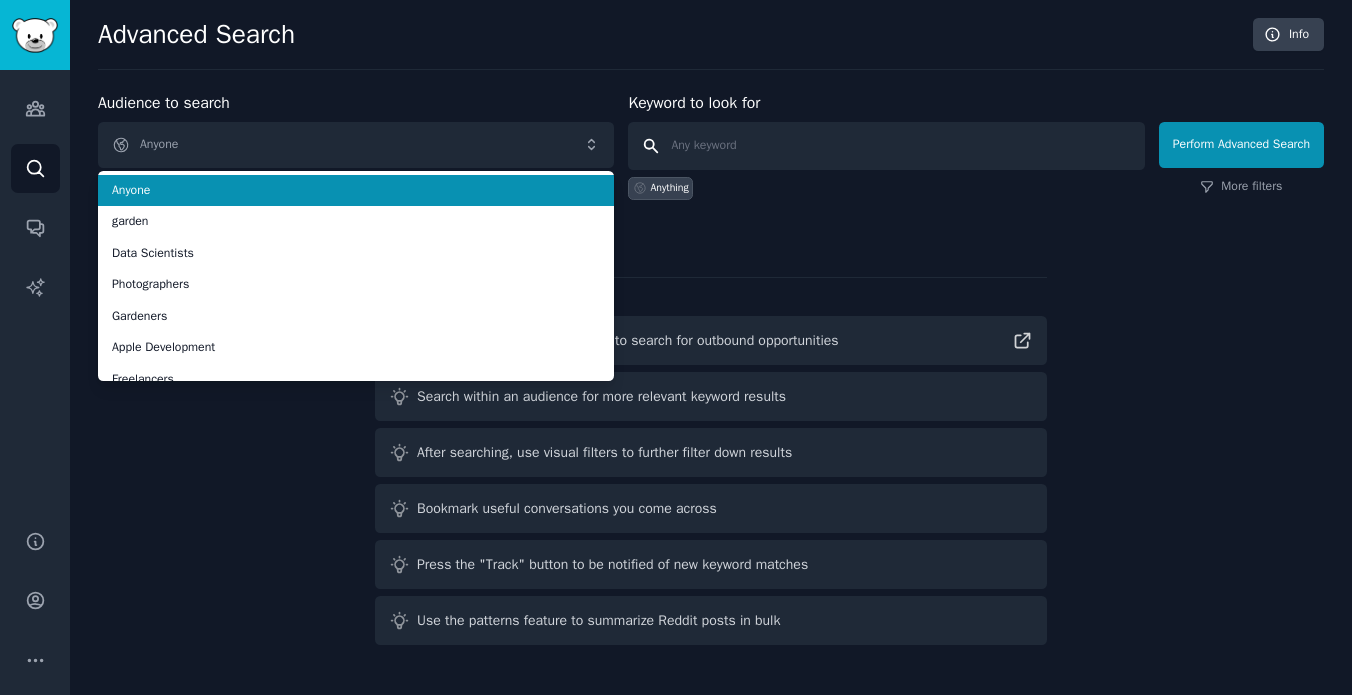 click at bounding box center (886, 146) 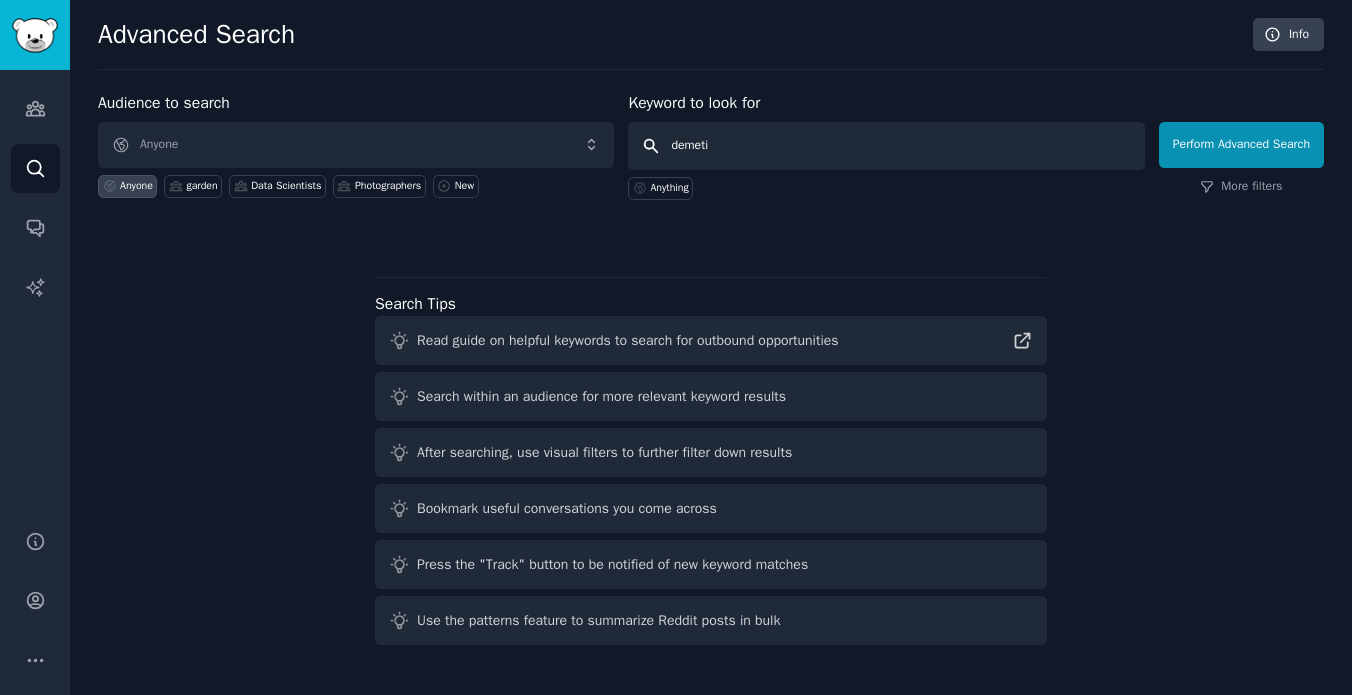 type on "demetia" 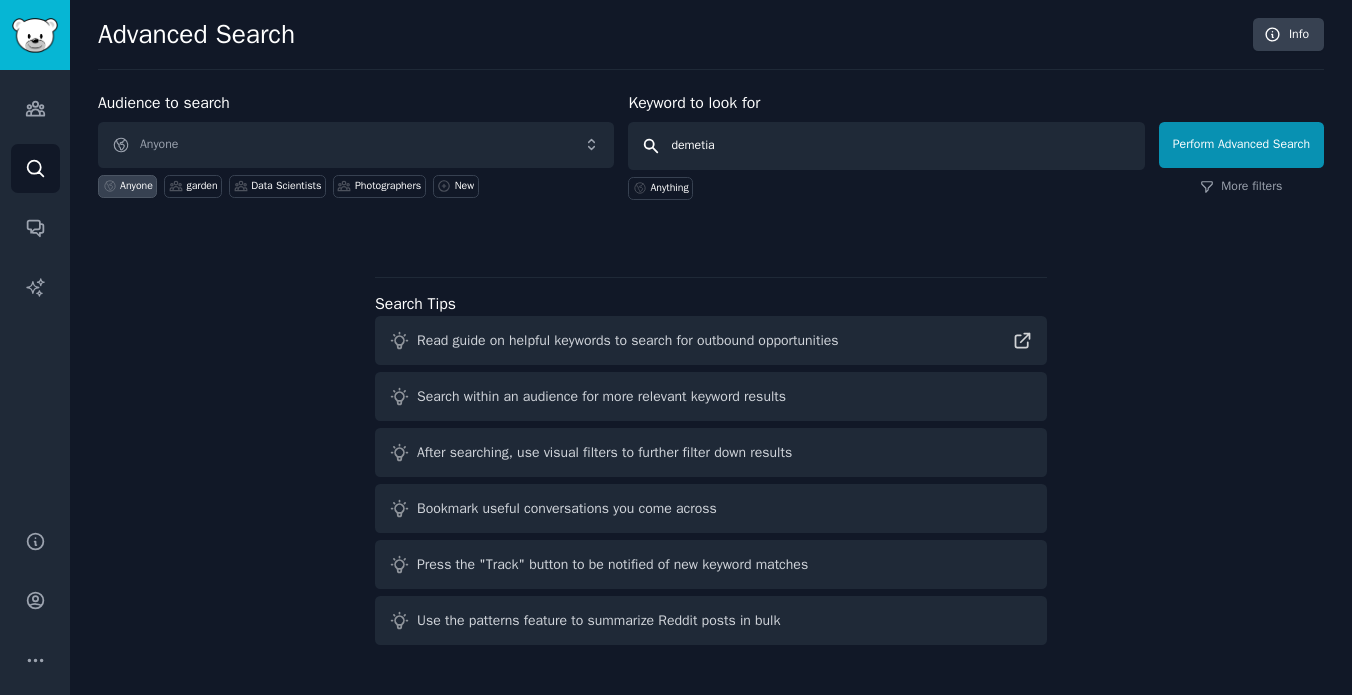 click on "Perform Advanced Search" at bounding box center (1241, 145) 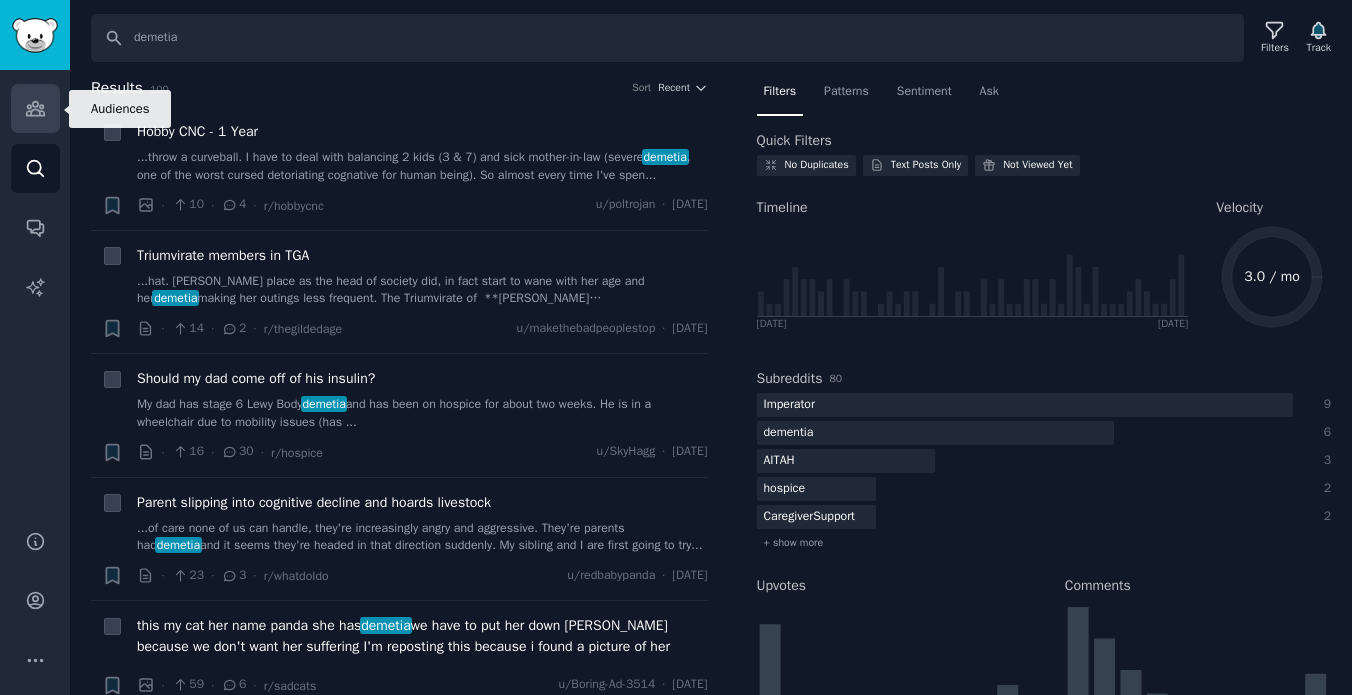 click 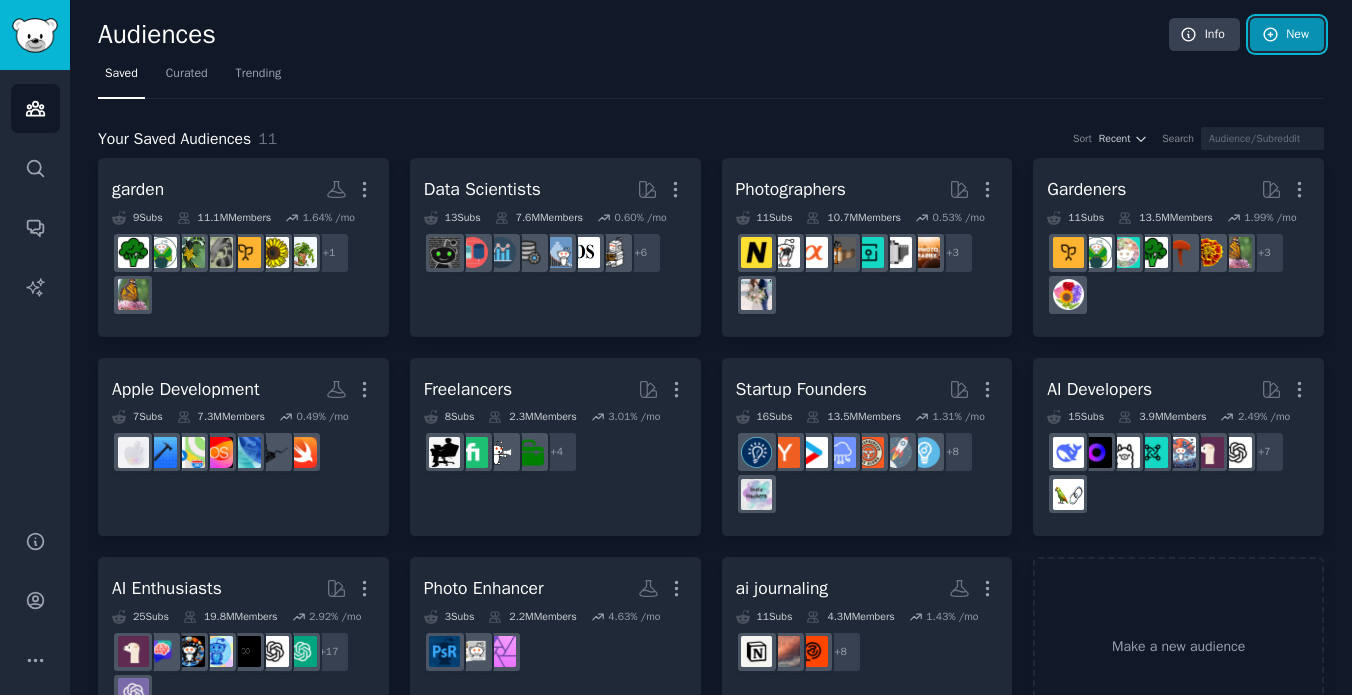 click on "New" at bounding box center [1287, 35] 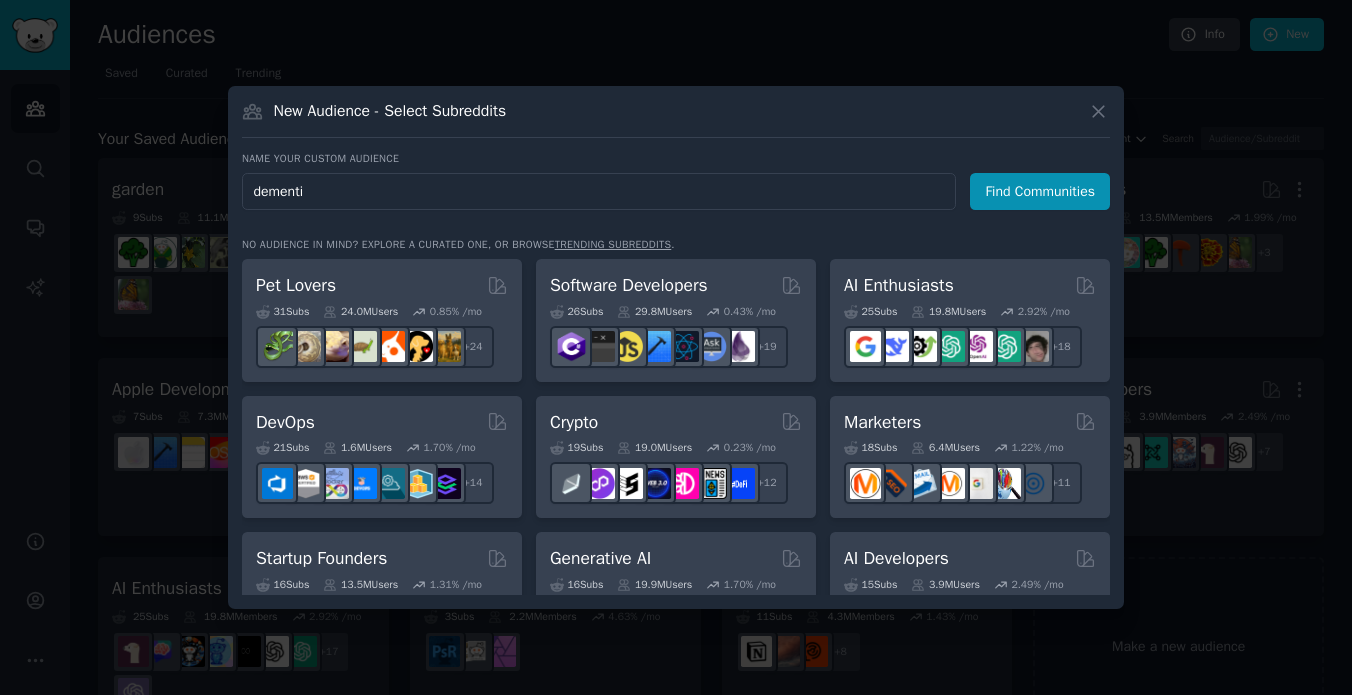 type on "dementia" 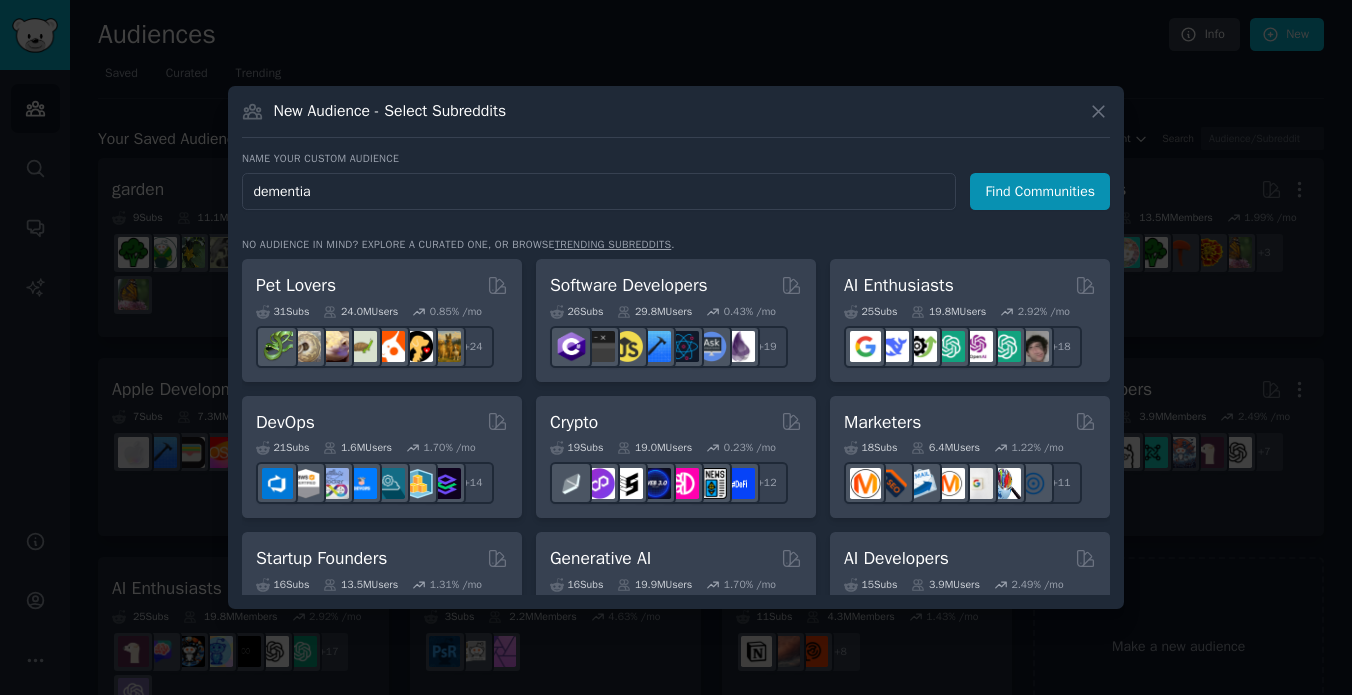 click on "Find Communities" at bounding box center (1040, 191) 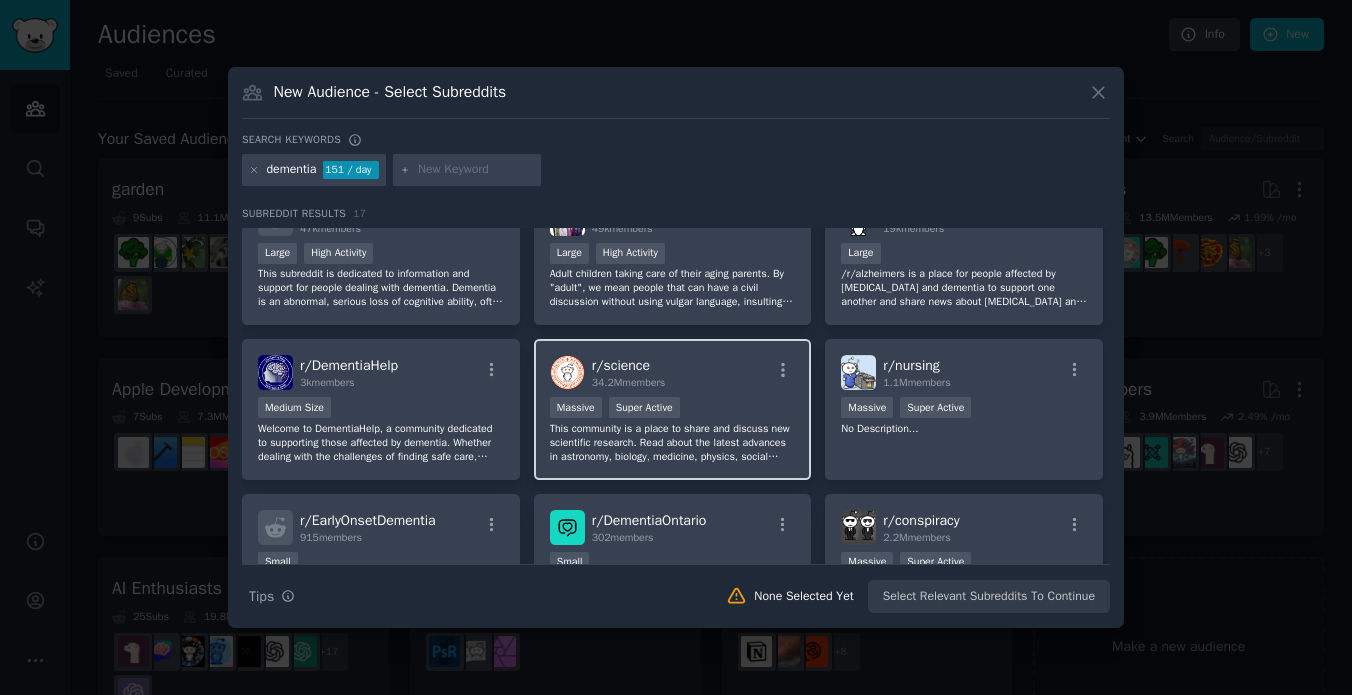scroll, scrollTop: 0, scrollLeft: 0, axis: both 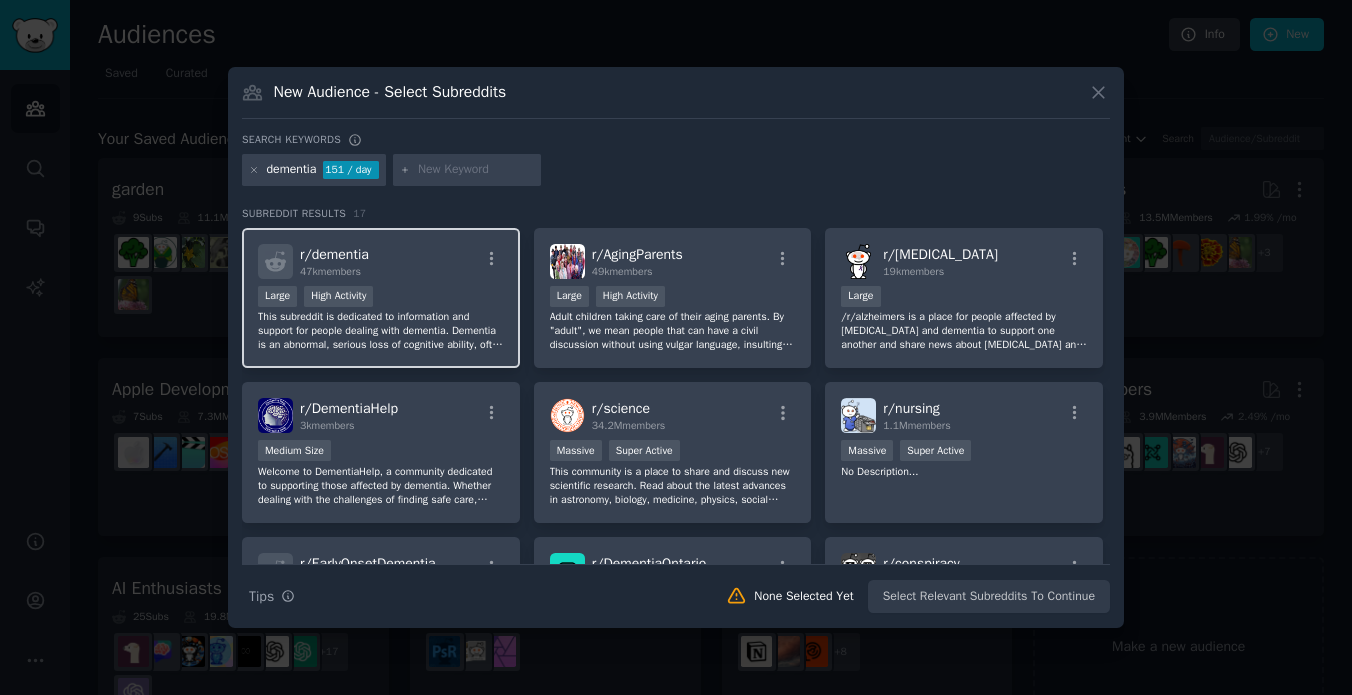click on "This subreddit is dedicated to information and support for people dealing with dementia.
Dementia is an abnormal, serious loss of cognitive ability, often seen in older people as a result of degenerative disease. It can also be the result of CTE or head trauma, getting blown up by an IED, drug abuse, and other causes.
Some of the most common forms of dementia are: Alzheimer's disease, vascular dementia, frontotemporal dementia, semantic dementia and dementia with Lewy bodies." at bounding box center [381, 331] 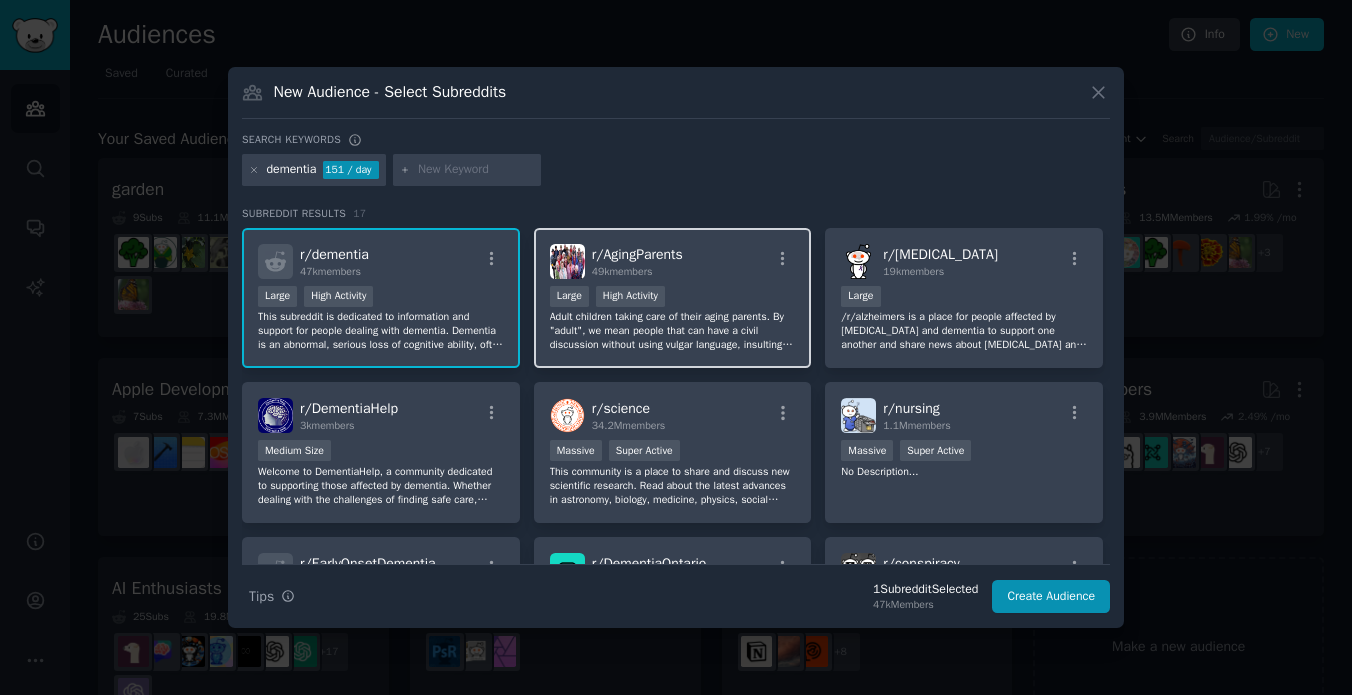 click on "r/ AgingParents 49k  members Large High Activity Adult children taking care of their aging parents.  By "adult", we mean people that can have a civil discussion without using vulgar language, insulting each other and can hold on-topic discussions about how to care for their aging parent.  Discussions about why you don't want to care for a parent are off-topic for this subreddit." at bounding box center (673, 298) 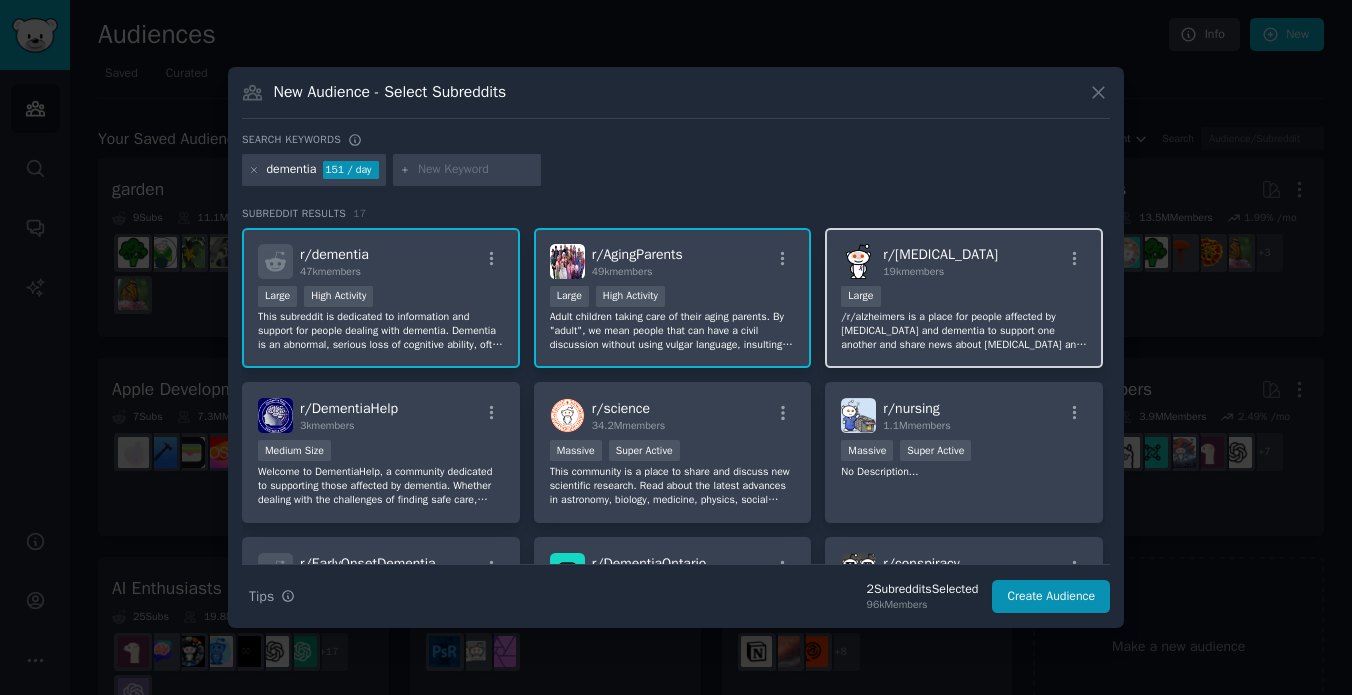 click on "/r/alzheimers is a place for people affected by Alzheimer's Disease and dementia to support one another and share news about Alzheimer's Disease and Dementia." at bounding box center [964, 331] 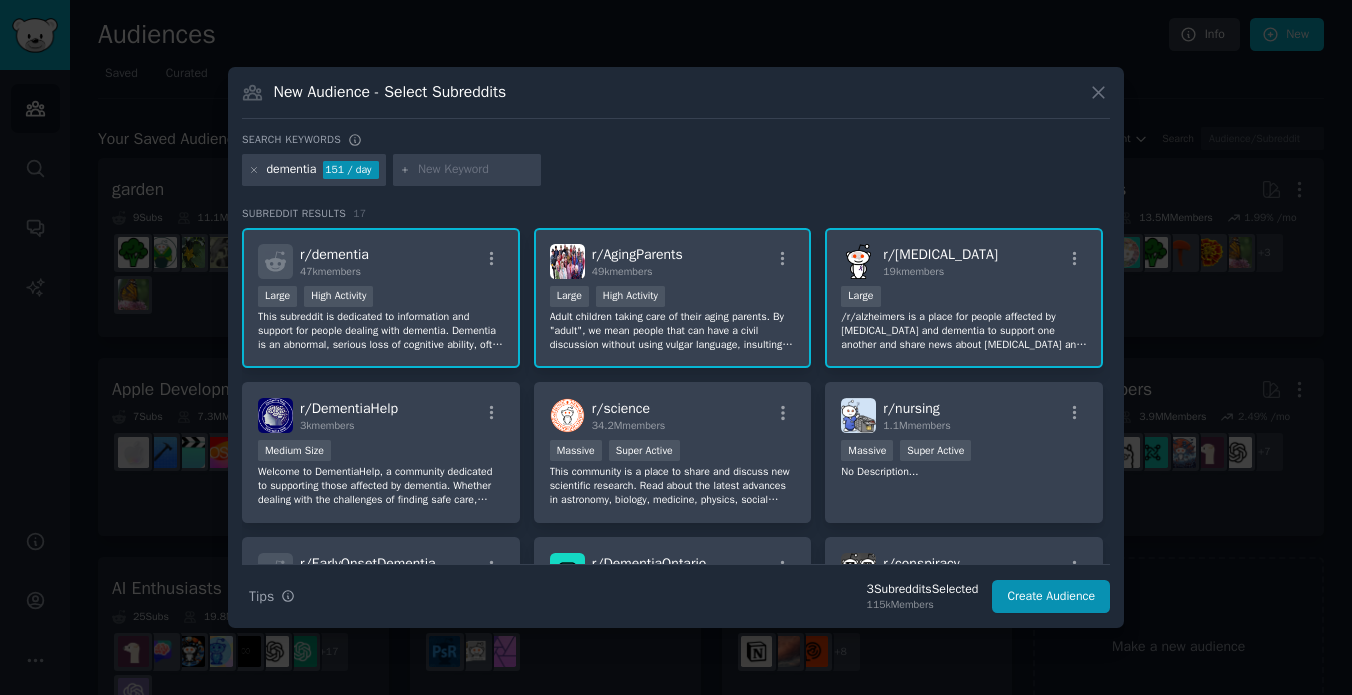 scroll, scrollTop: 102, scrollLeft: 0, axis: vertical 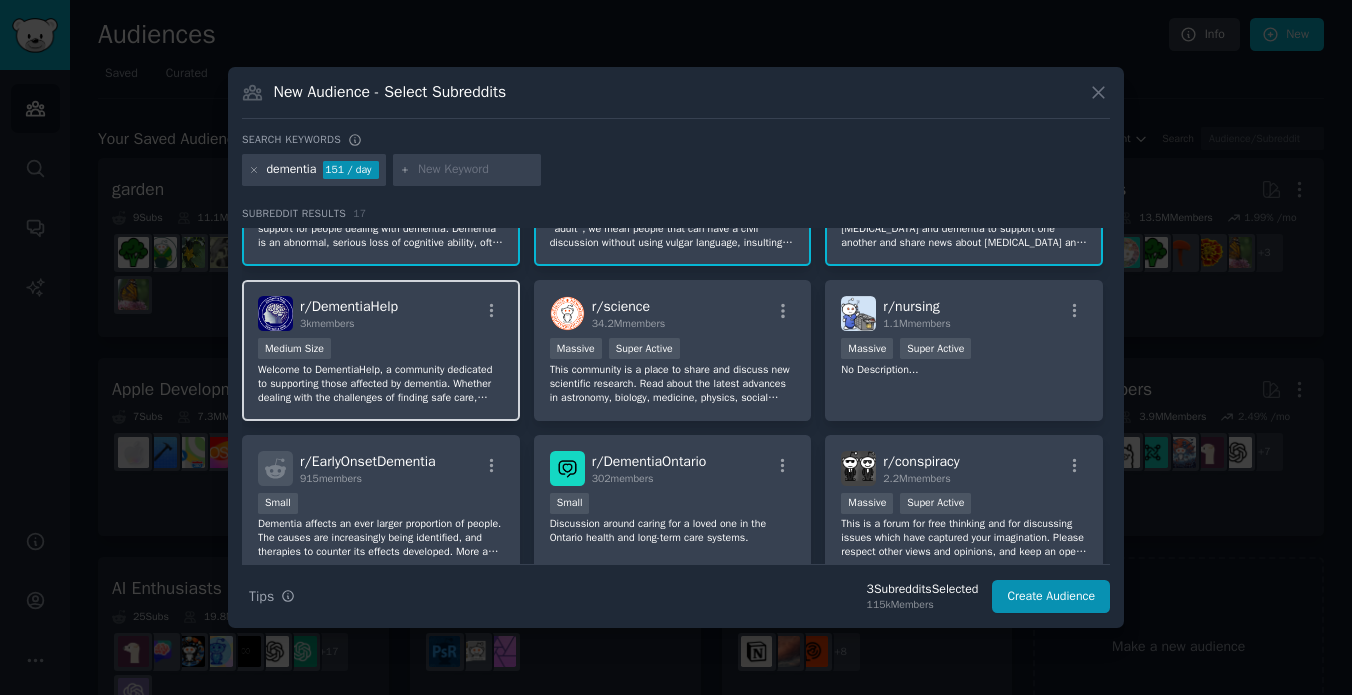 click on "Welcome to DementiaHelp, a community dedicated to supporting those affected by dementia. Whether dealing with the challenges of finding safe care, navigating government services, or managing care at home, this is a place to connect and share experiences. Join us to discuss the latest research on Alzheimer's, Vascular Dementia, Lewy Body Dementia, and more. Share your stories, ask questions, and find the support you need in this journey. Let's help each other through this difficult time." at bounding box center [381, 384] 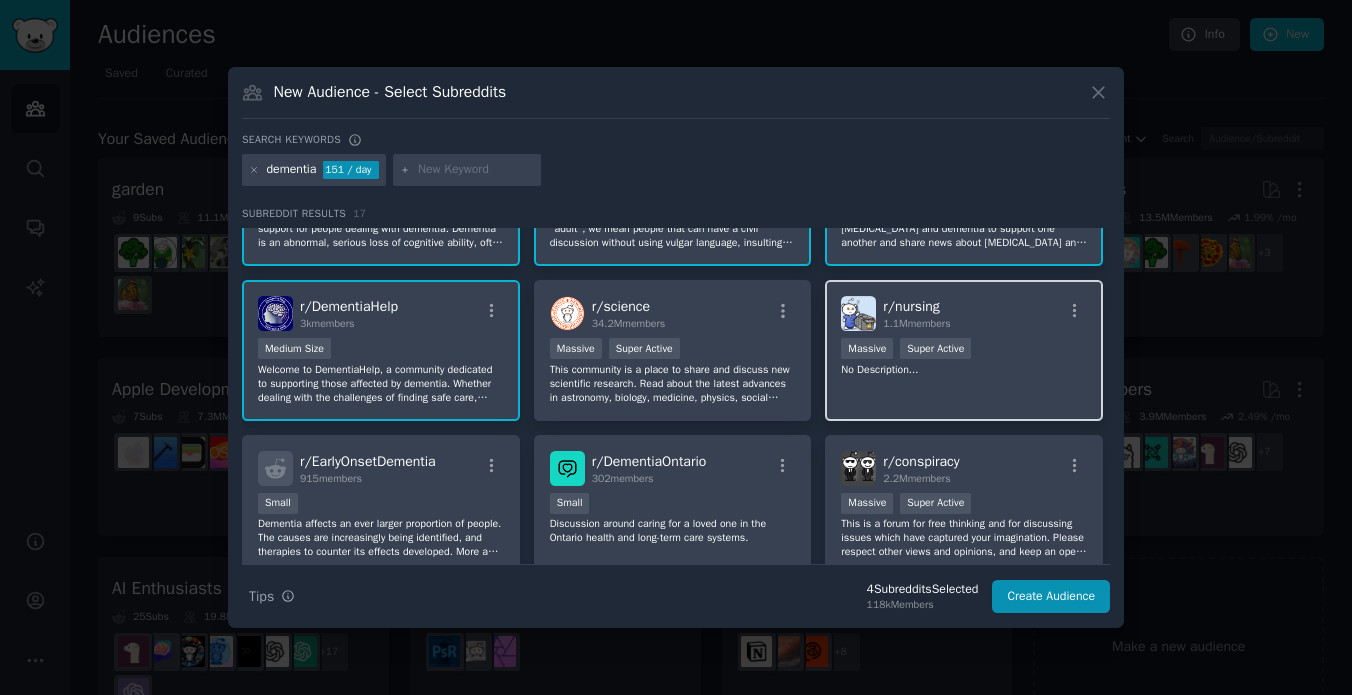 click on "r/ nursing 1.1M  members 1,000,000+ members Massive Super Active No Description..." at bounding box center [964, 350] 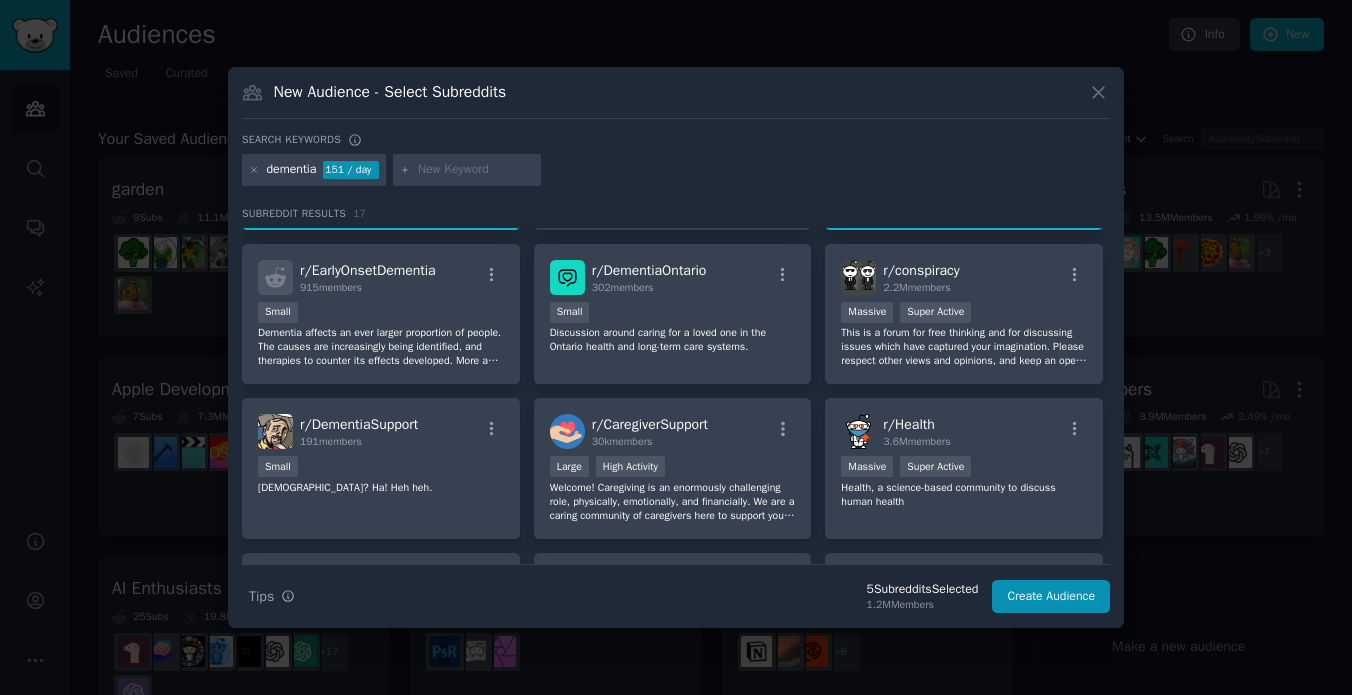 scroll, scrollTop: 295, scrollLeft: 0, axis: vertical 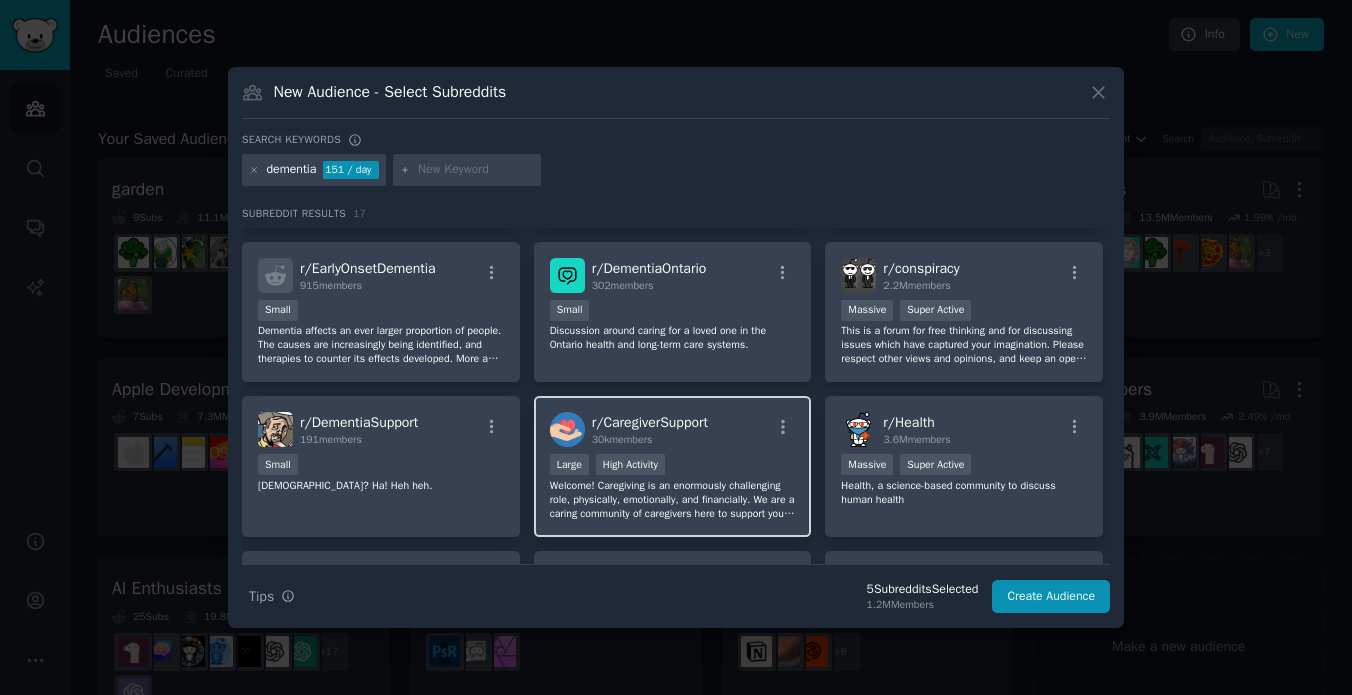 click on "Welcome! Caregiving is an enormously challenging role, physically, emotionally, and financially. We are a caring community of caregivers here to support you, to problem solve with you and to simply let you vent when you need to. We are so glad you are here." at bounding box center [673, 500] 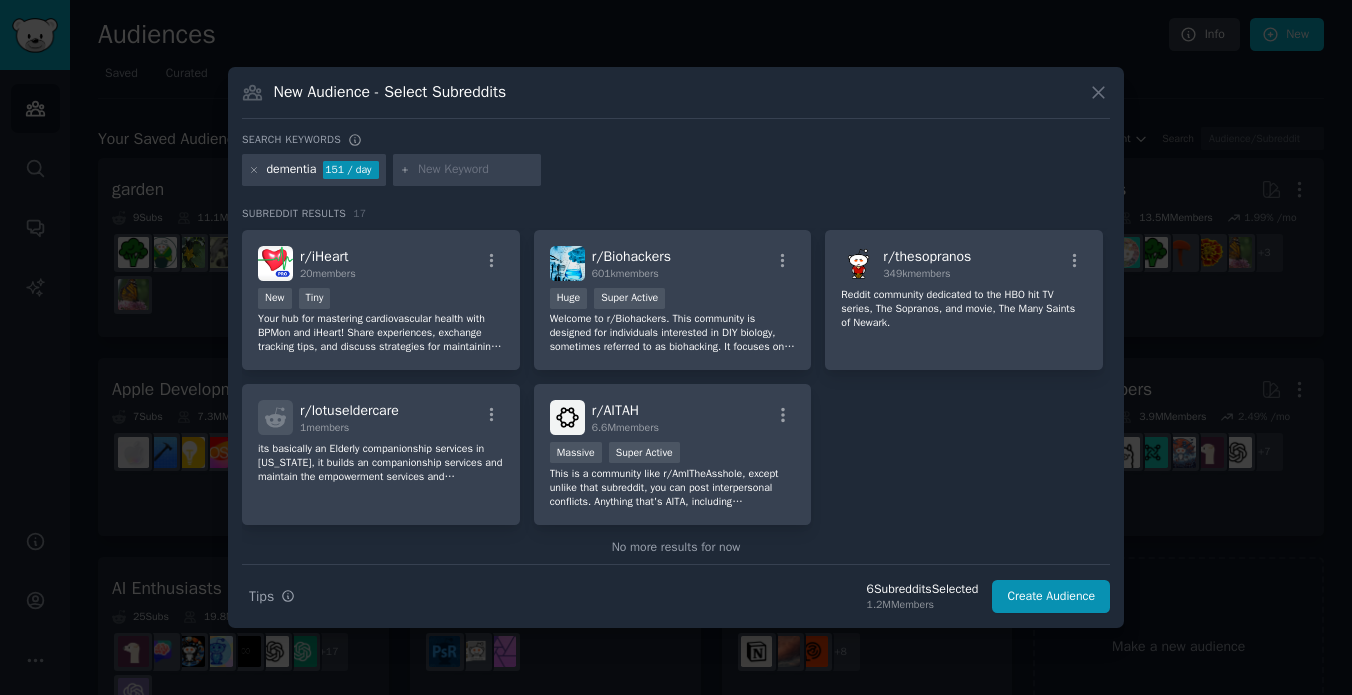 scroll, scrollTop: 642, scrollLeft: 0, axis: vertical 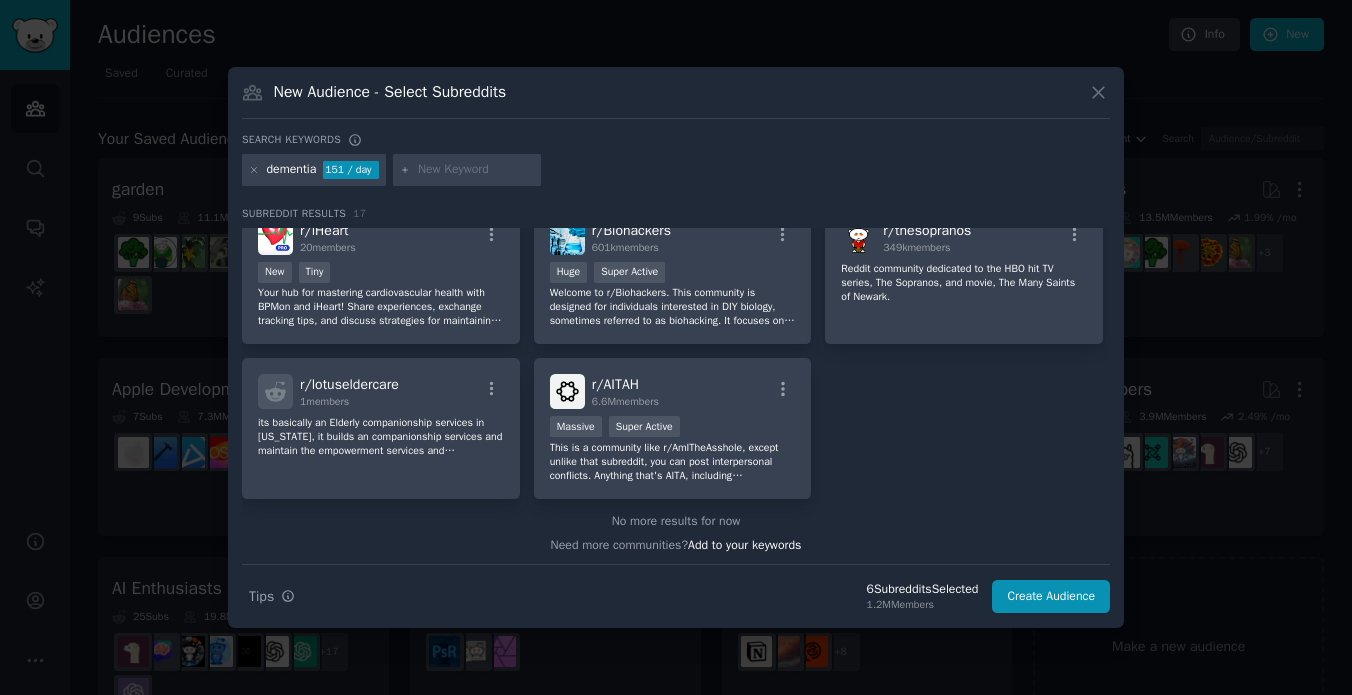 click on "New Audience - Select Subreddits Search keywords dementia 151 / day Subreddit Results 17 r/ dementia 47k  members Large High Activity This subreddit is dedicated to information and support for people dealing with dementia.
Dementia is an abnormal, serious loss of cognitive ability, often seen in older people as a result of degenerative disease. It can also be the result of CTE or head trauma, getting blown up by an IED, drug abuse, and other causes.
Some of the most common forms of dementia are: Alzheimer's disease, vascular dementia, frontotemporal dementia, semantic dementia and dementia with Lewy bodies. r/ AgingParents 49k  members Large High Activity Adult children taking care of their aging parents.  By "adult", we mean people that can have a civil discussion without using vulgar language, insulting each other and can hold on-topic discussions about how to care for their aging parent.  Discussions about why you don't want to care for a parent are off-topic for this subreddit. r/ Alzheimers 19k Large" at bounding box center [676, 347] 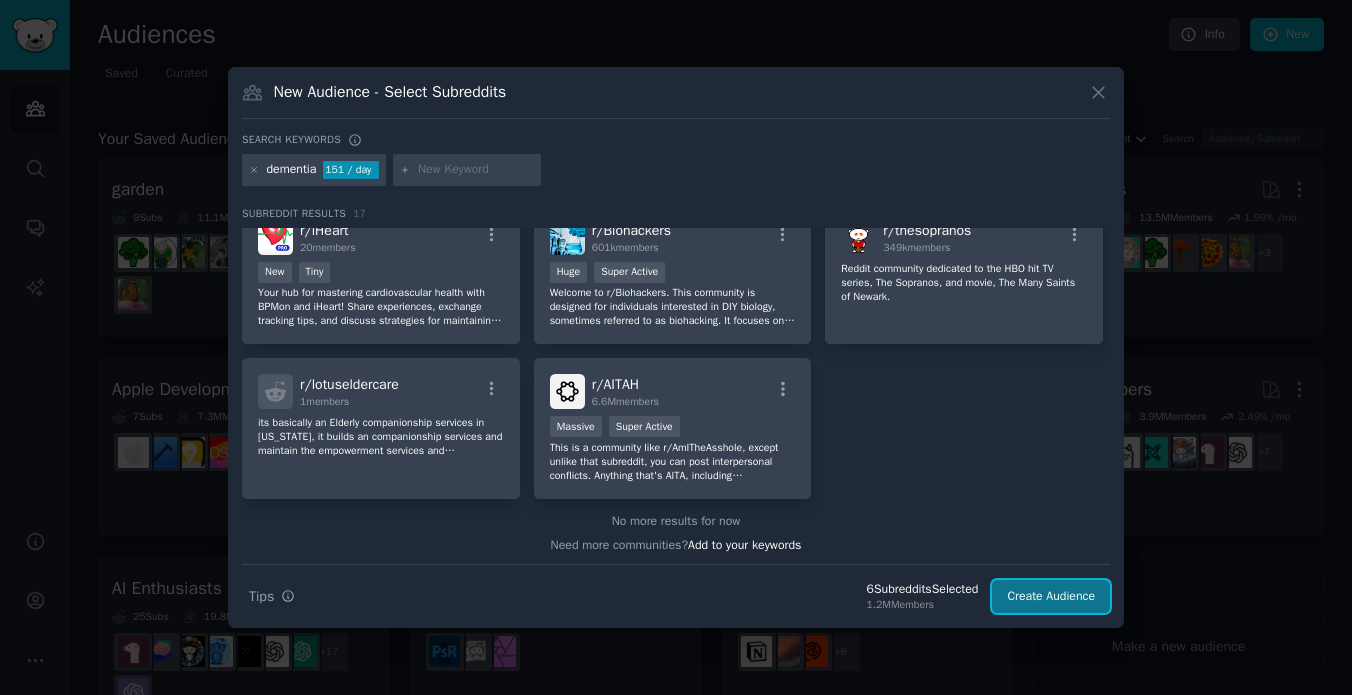 click on "Create Audience" at bounding box center (1051, 597) 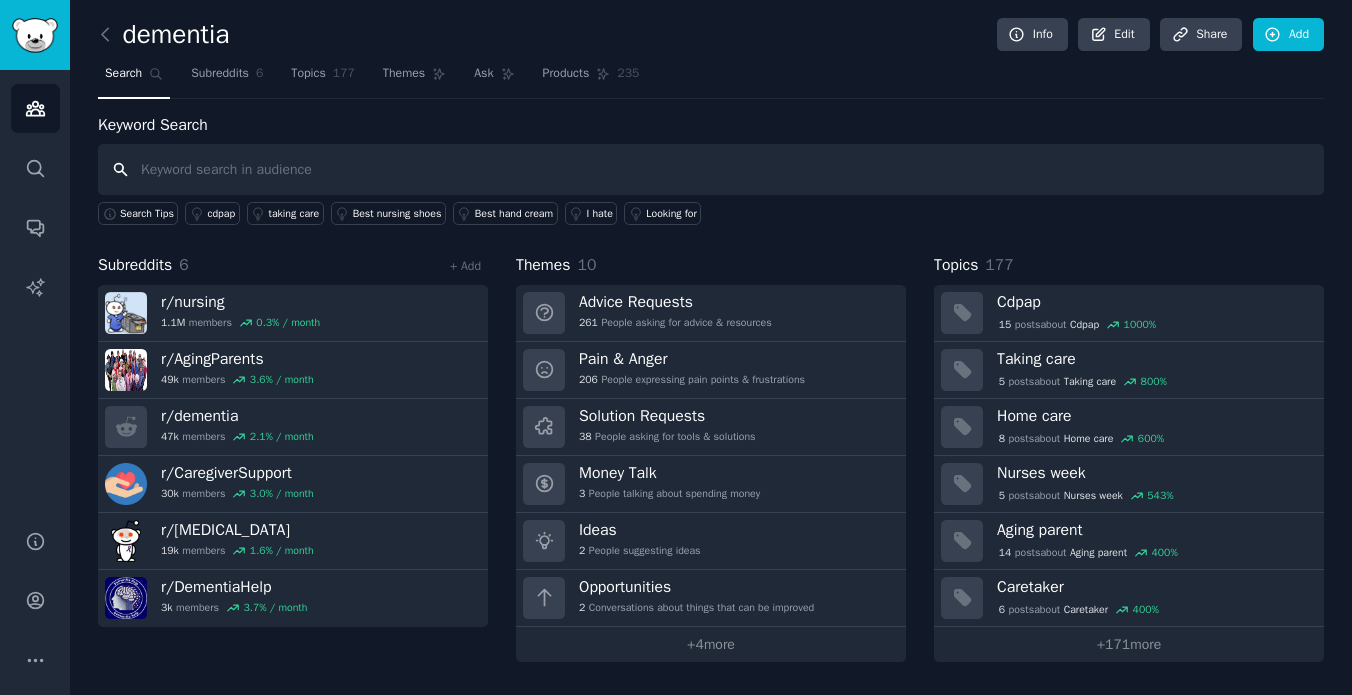 click at bounding box center [711, 169] 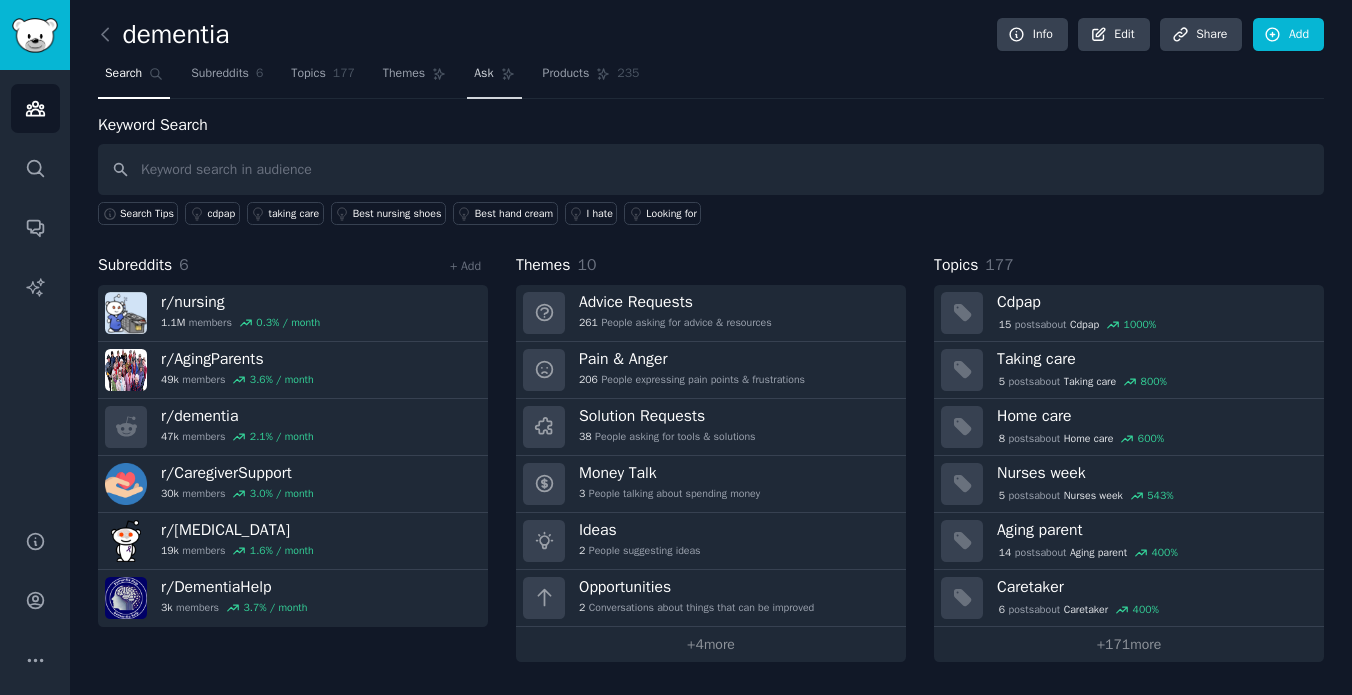 click on "Ask" at bounding box center (483, 74) 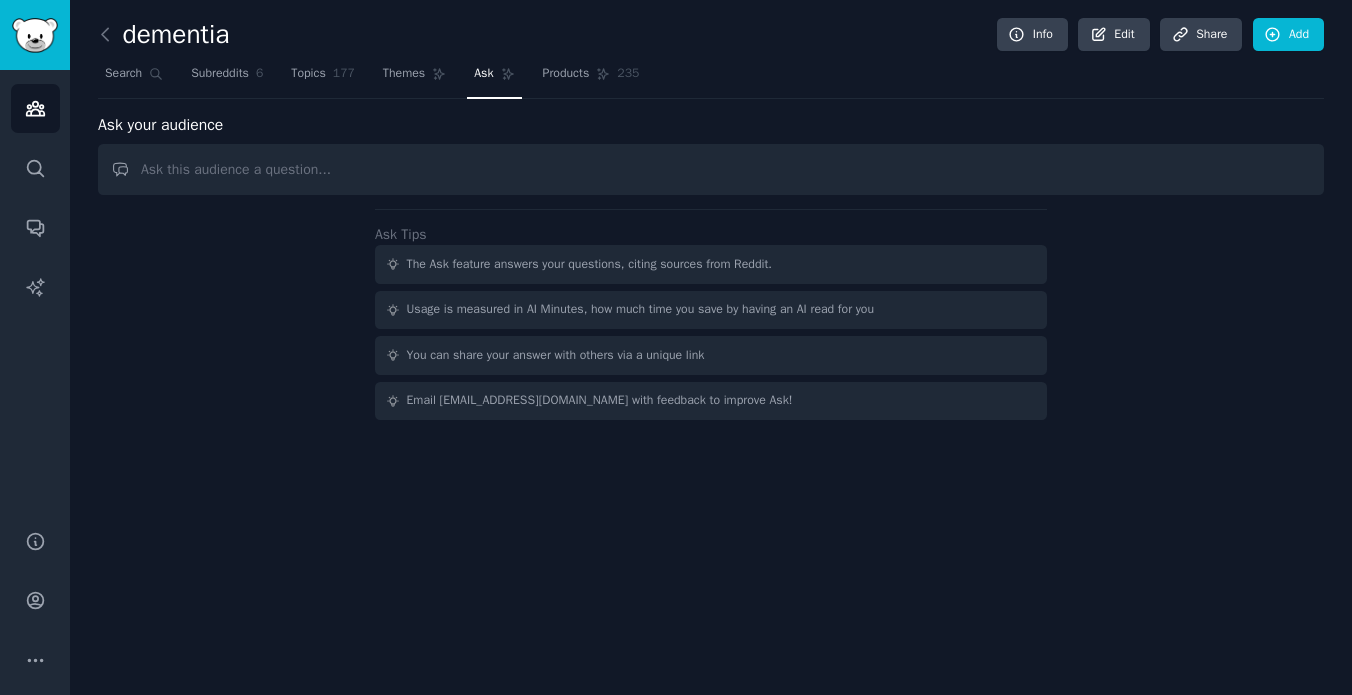 click at bounding box center (711, 169) 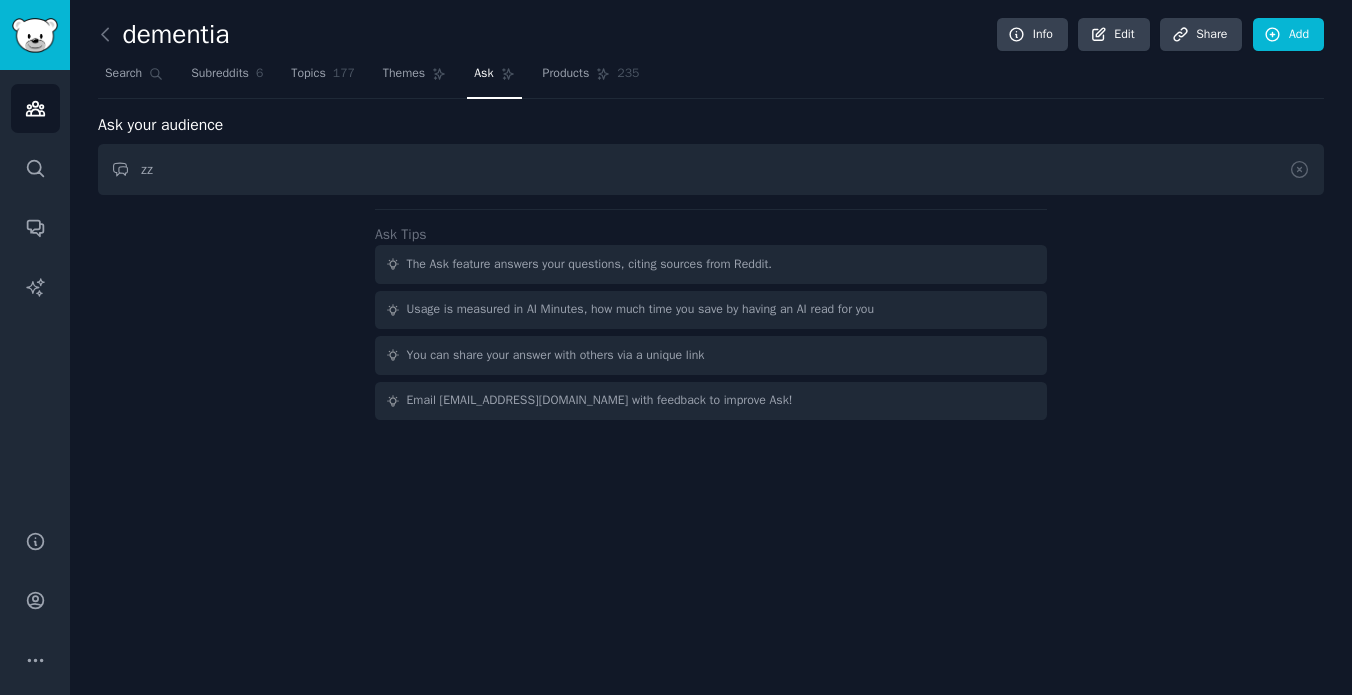 type on "z" 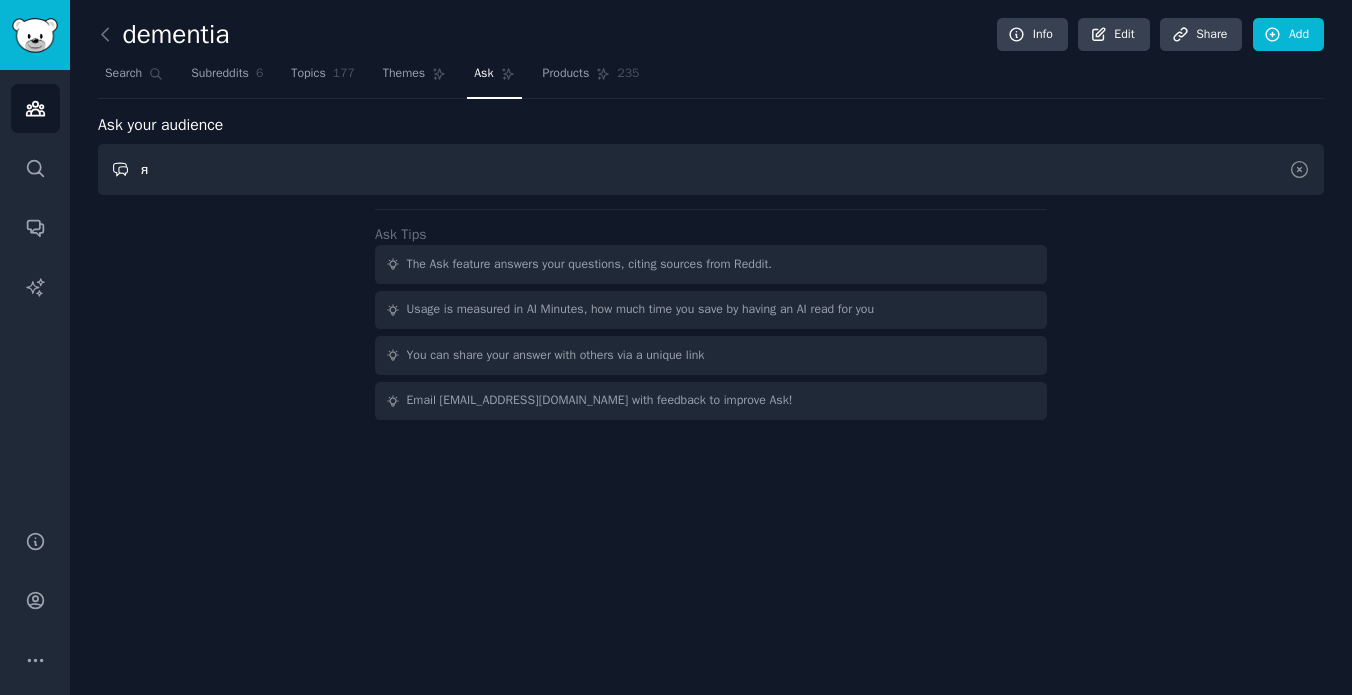 type on "я" 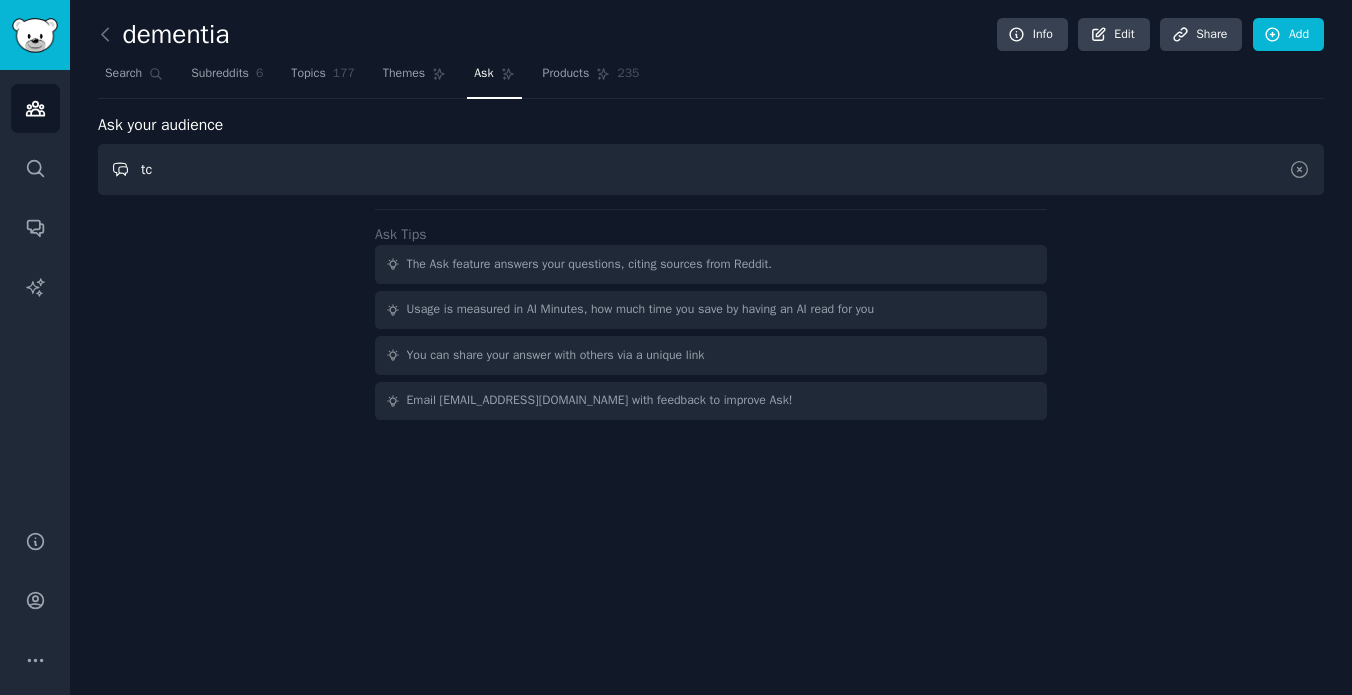 type on "t" 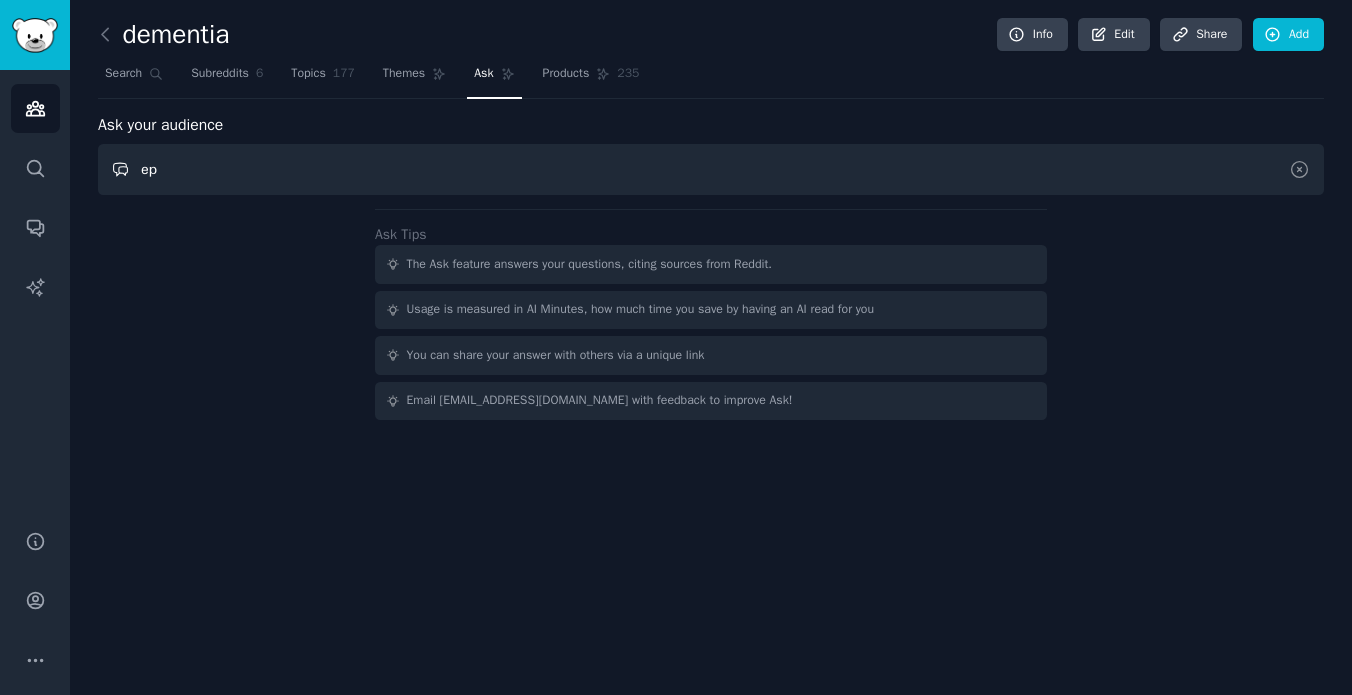 type on "е" 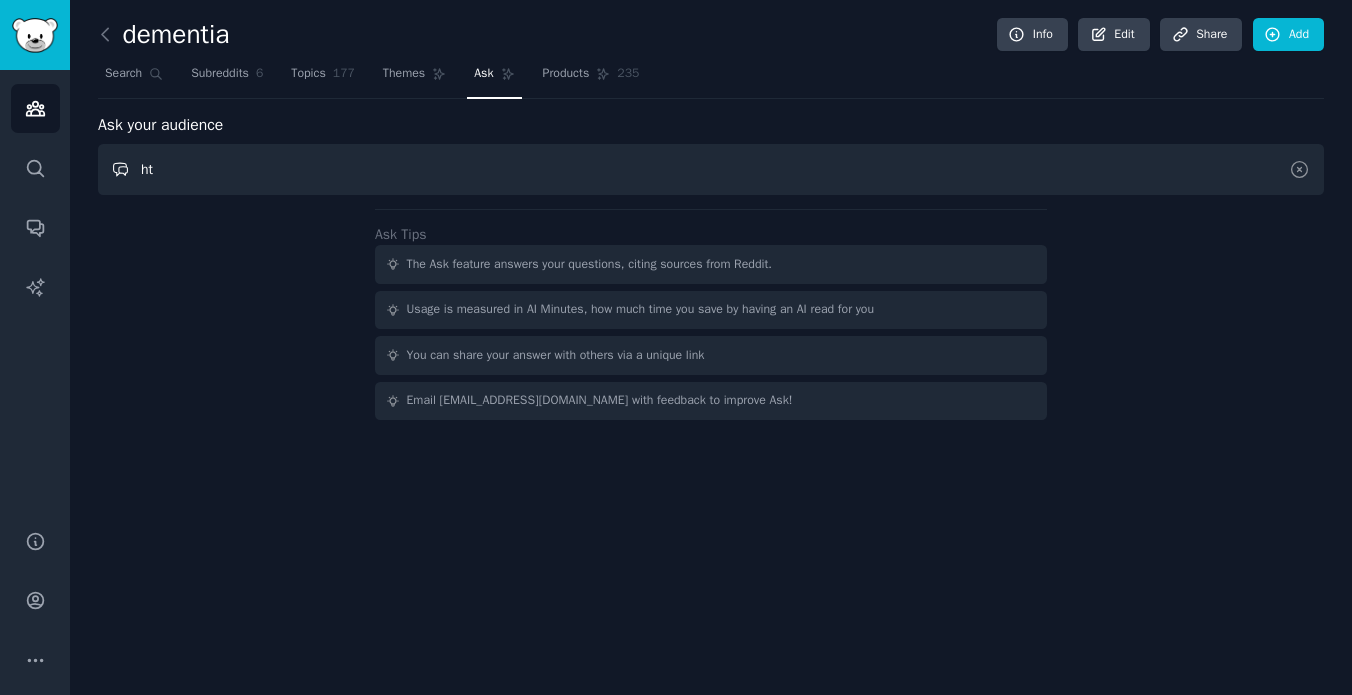 type on "h" 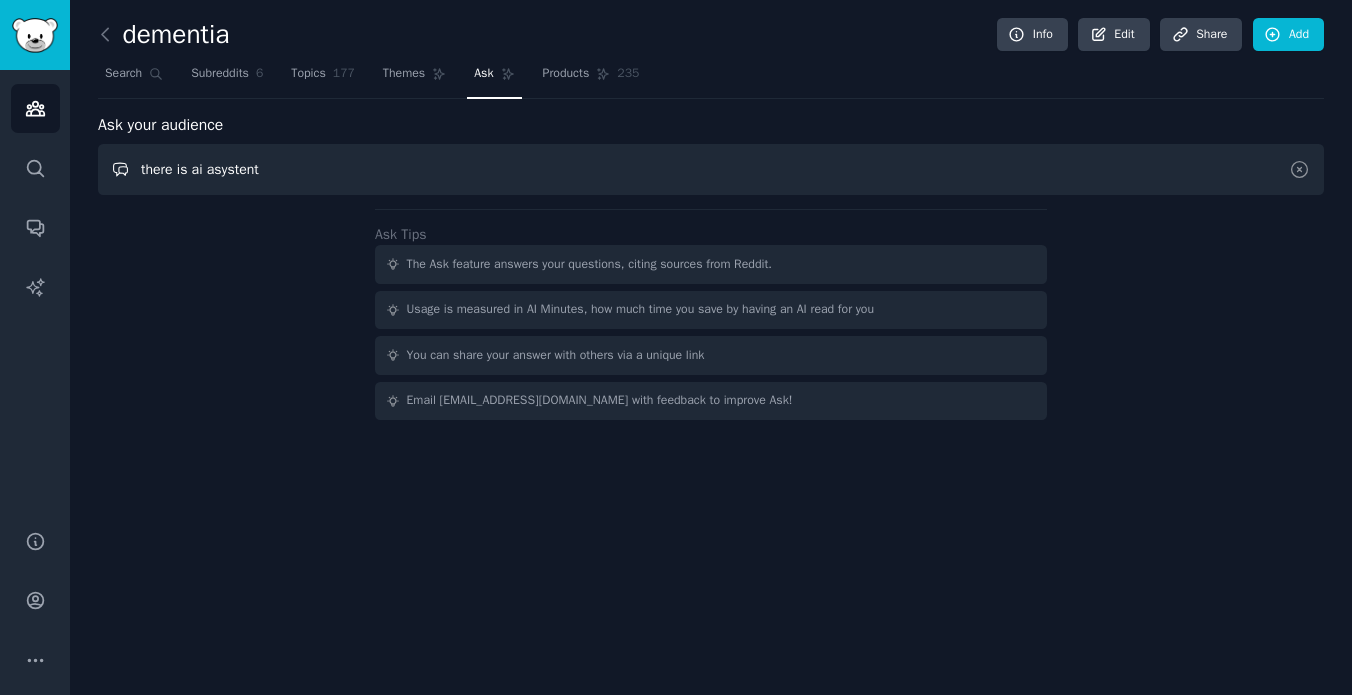 click on "there is ai asystent" at bounding box center (711, 169) 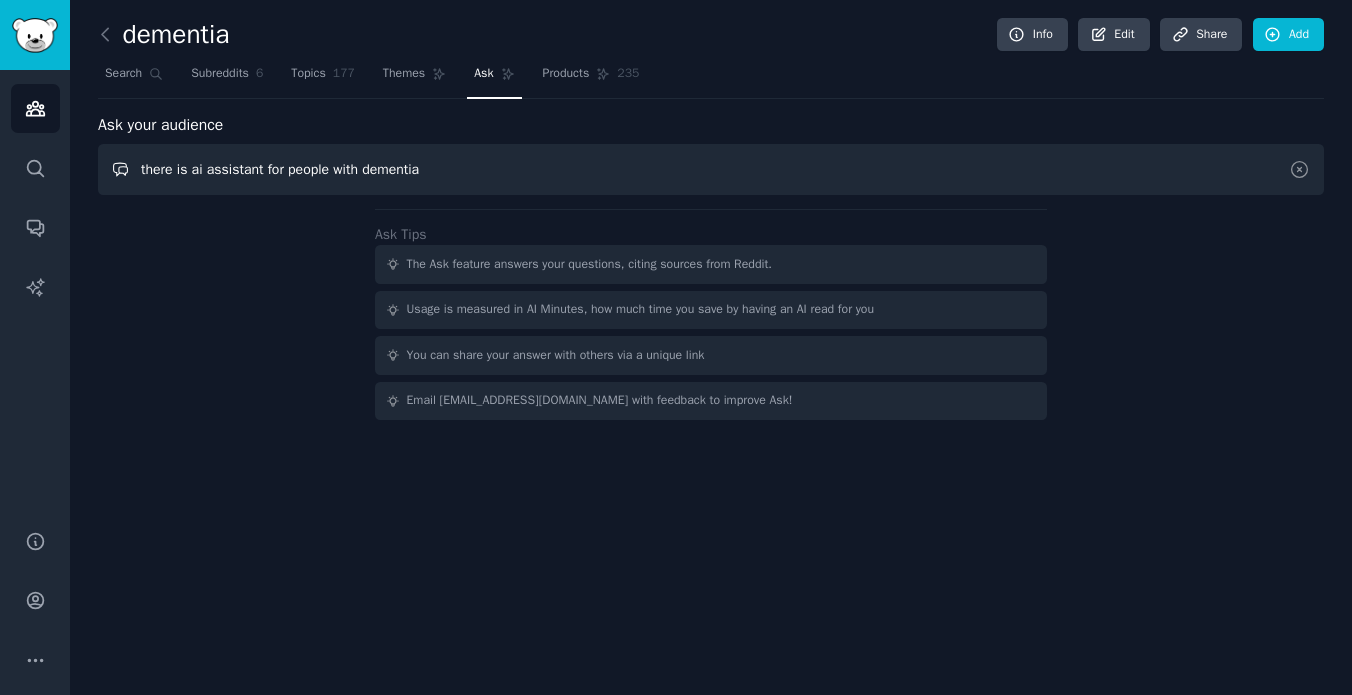 type on "there is ai assistant for people with dementia" 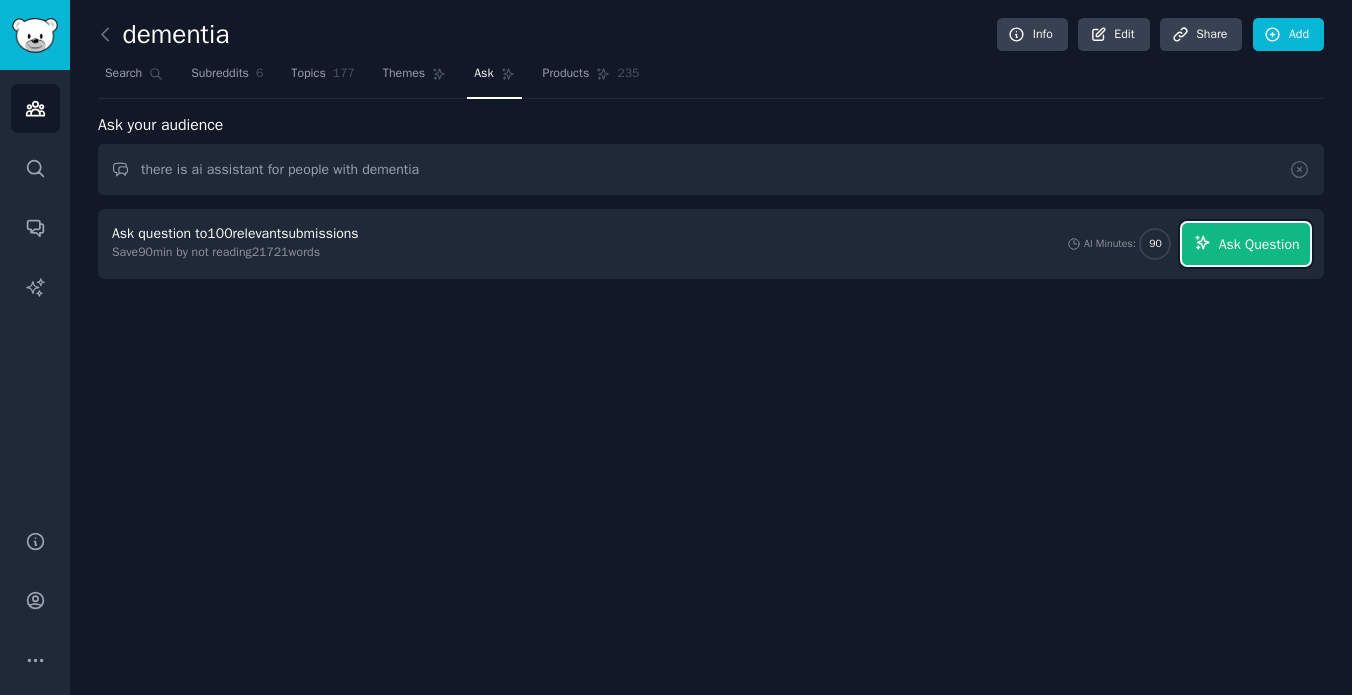 click on "Ask Question" at bounding box center (1259, 244) 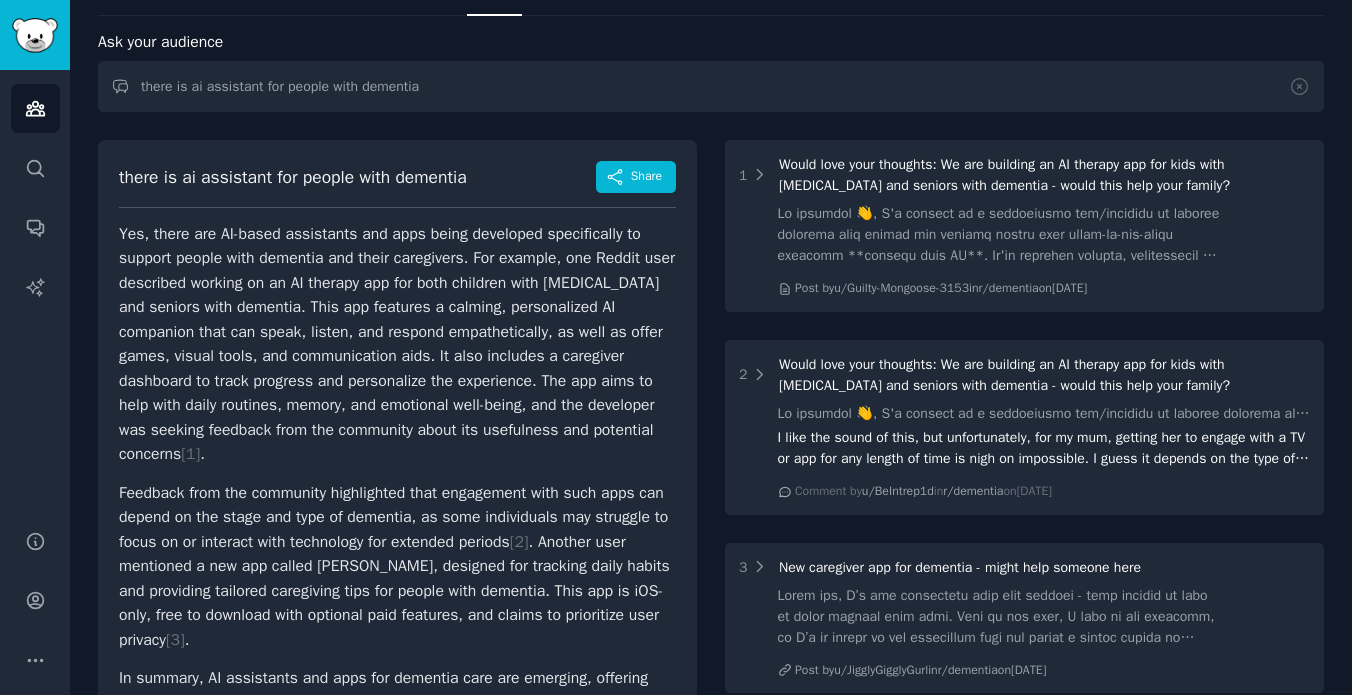 scroll, scrollTop: 85, scrollLeft: 0, axis: vertical 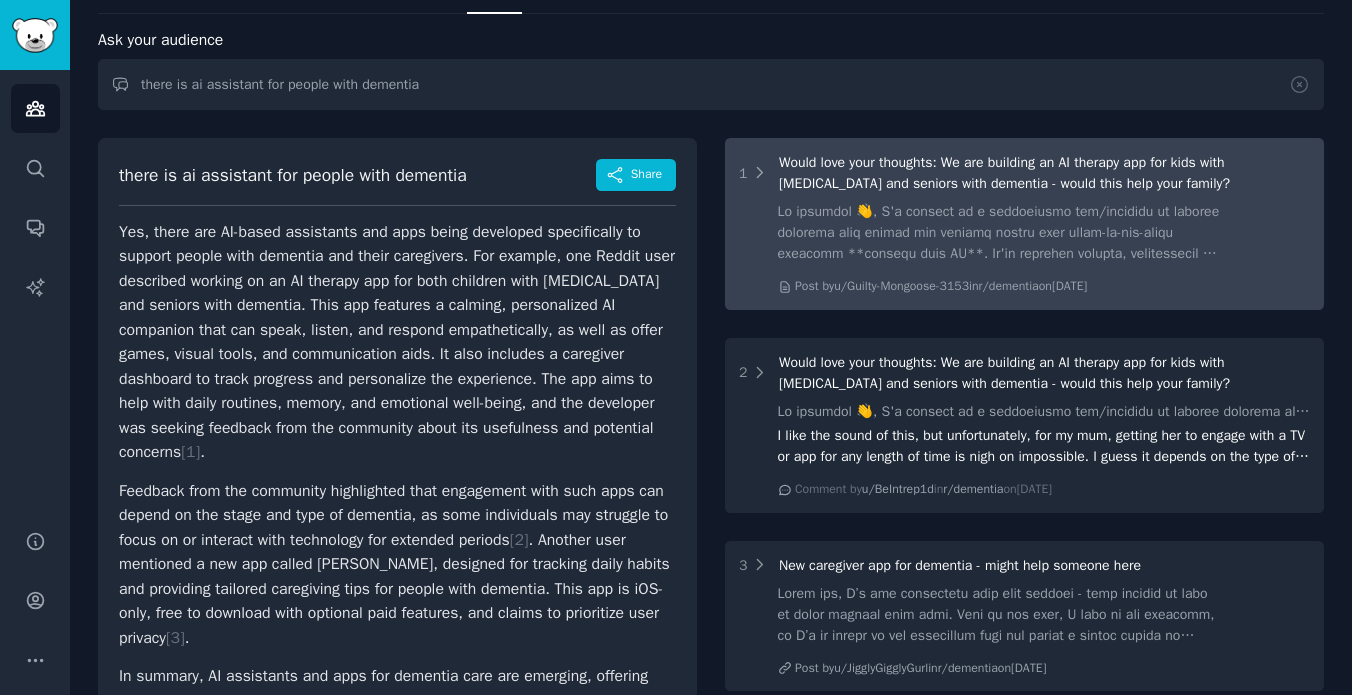 click 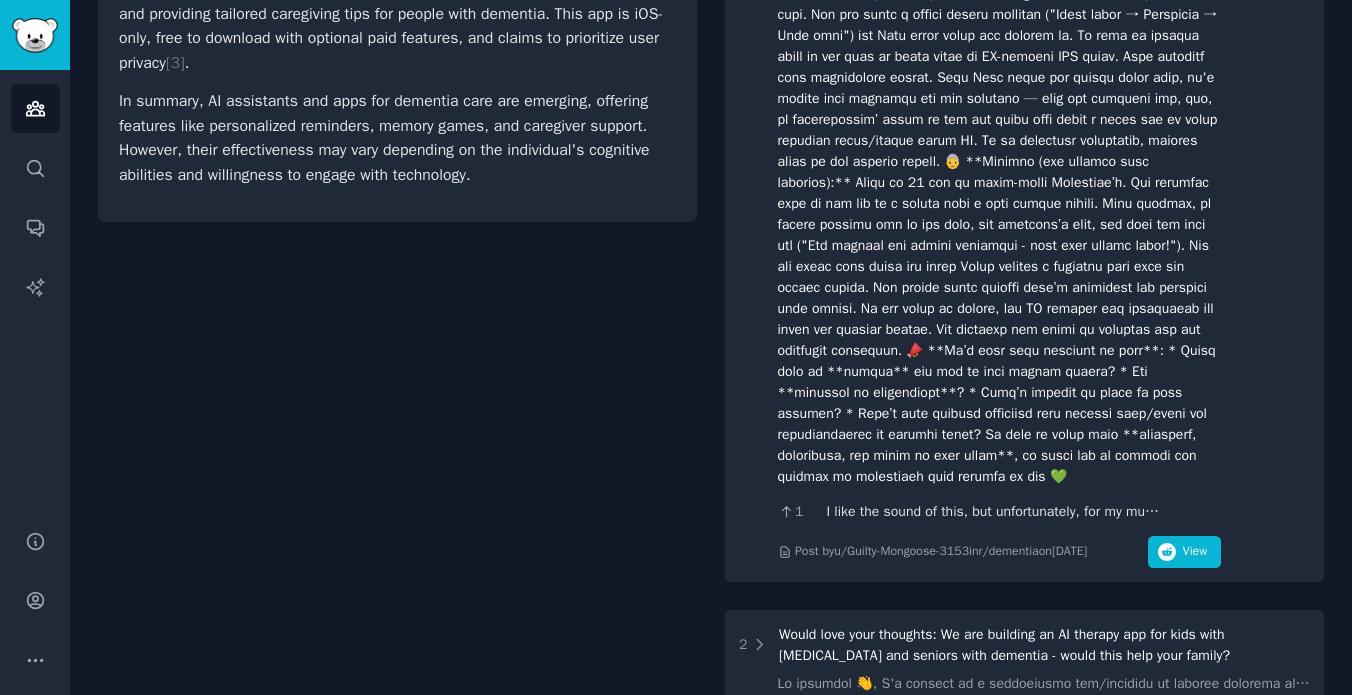 scroll, scrollTop: 865, scrollLeft: 0, axis: vertical 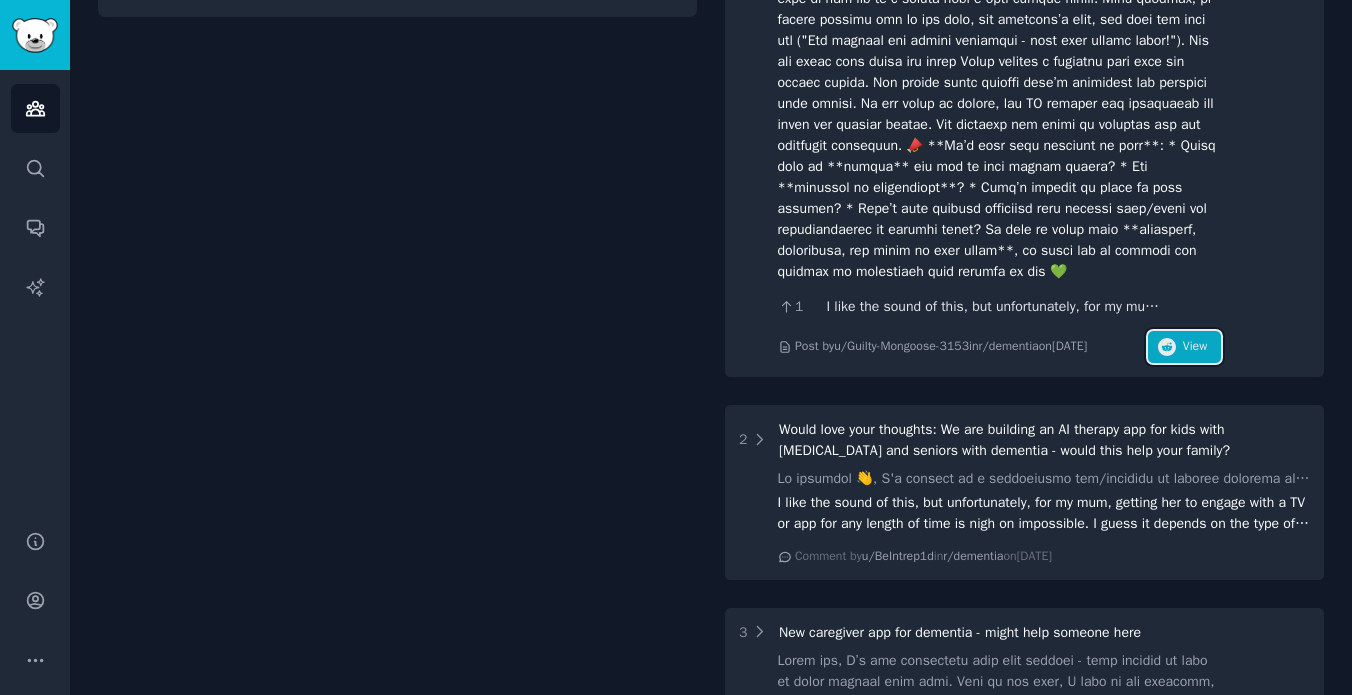 click 